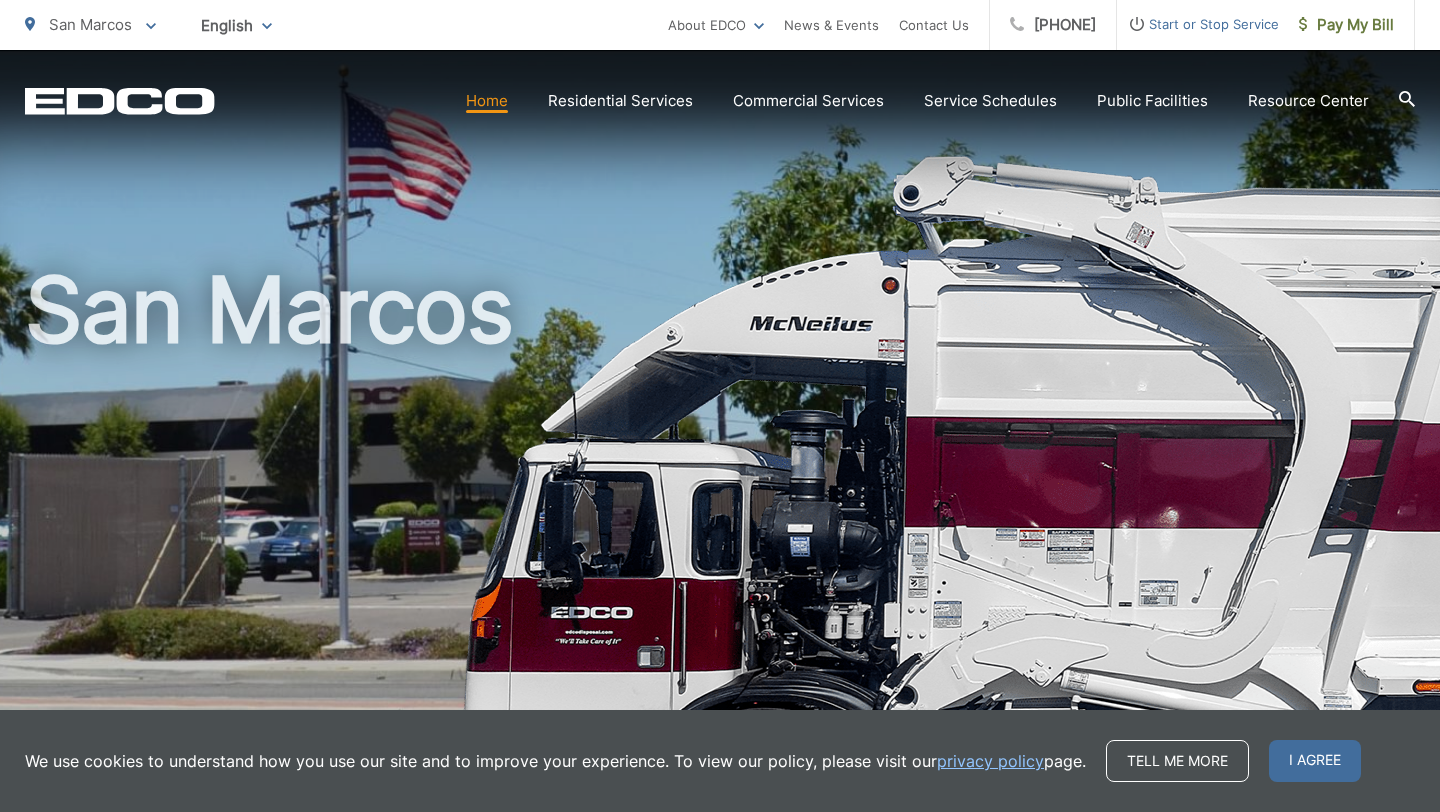 scroll, scrollTop: 0, scrollLeft: 0, axis: both 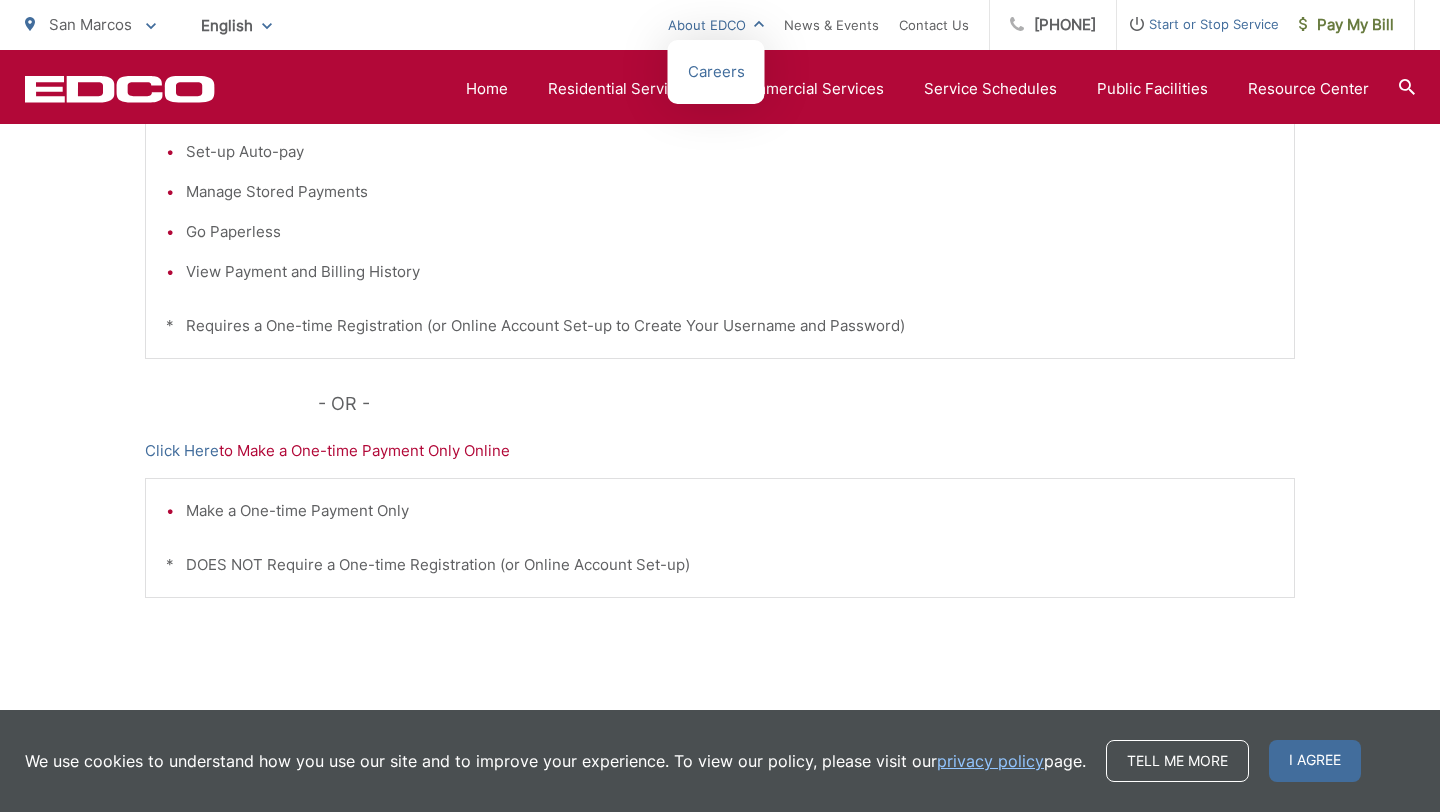 click on "About EDCO" at bounding box center (716, 25) 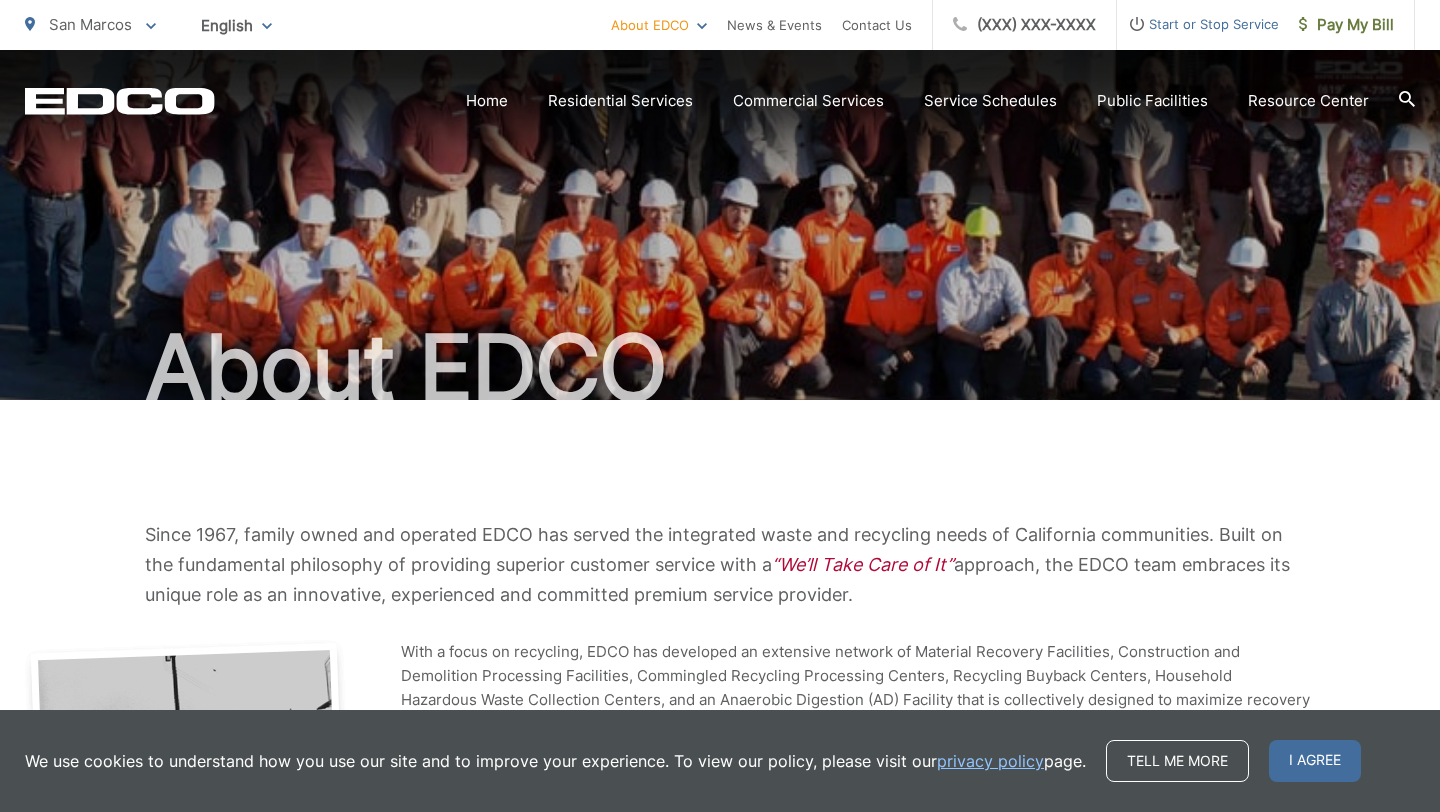 scroll, scrollTop: 0, scrollLeft: 0, axis: both 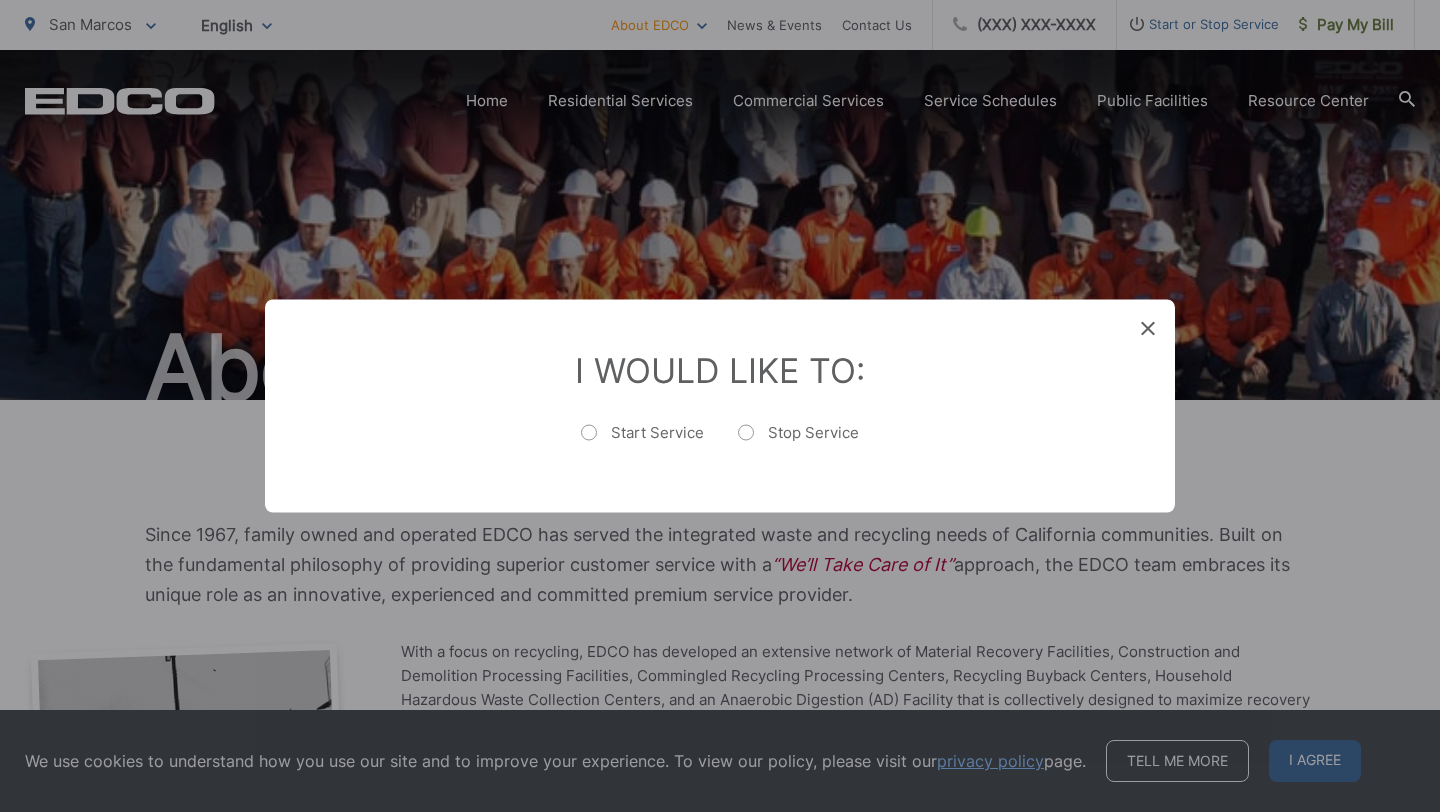 click on "Stop Service" at bounding box center (798, 443) 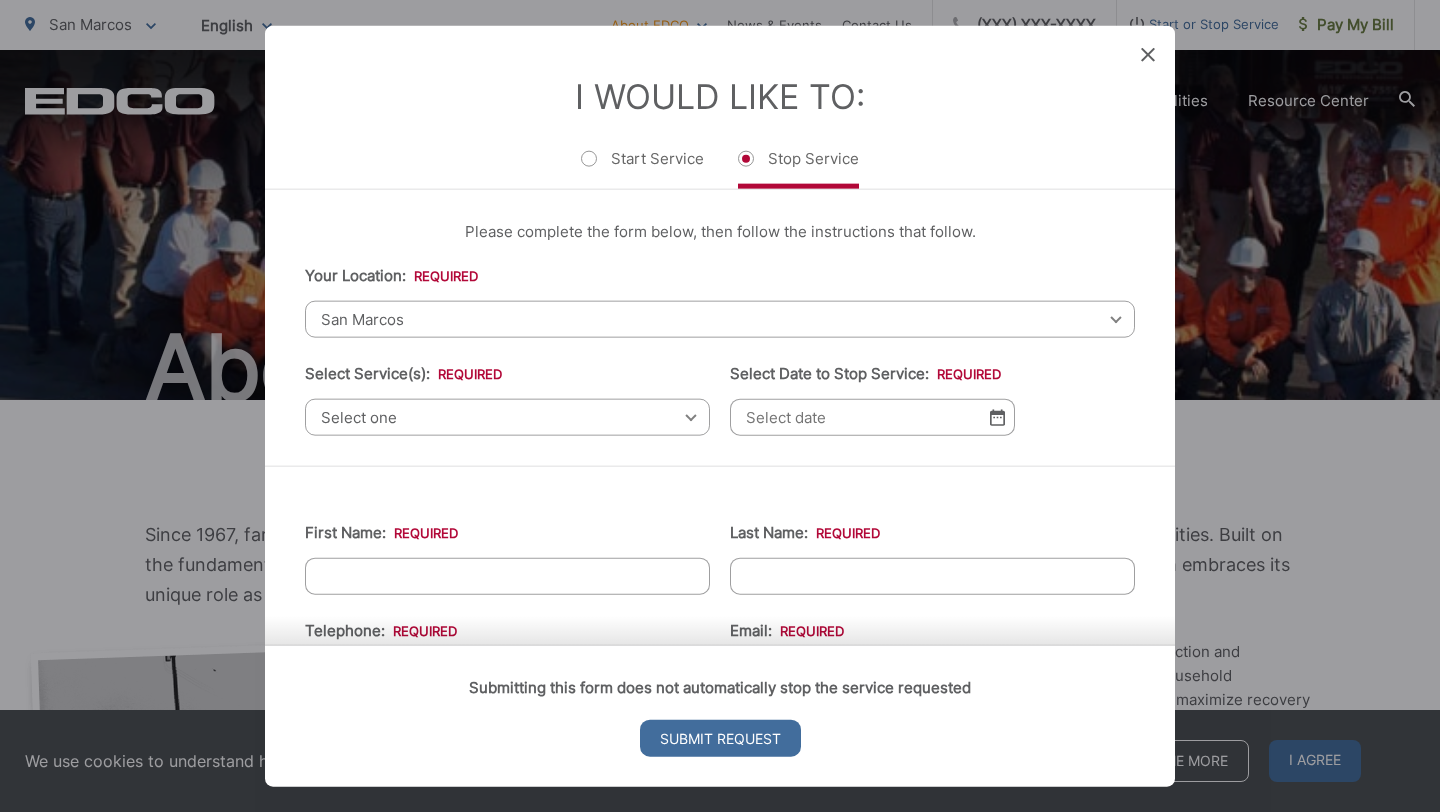 click on "Select one Select one Residential Curbside Pickup Commercial/Business Services Apartments & Condos Temporary Dumpster Service Construction & Demolition" at bounding box center [507, 417] 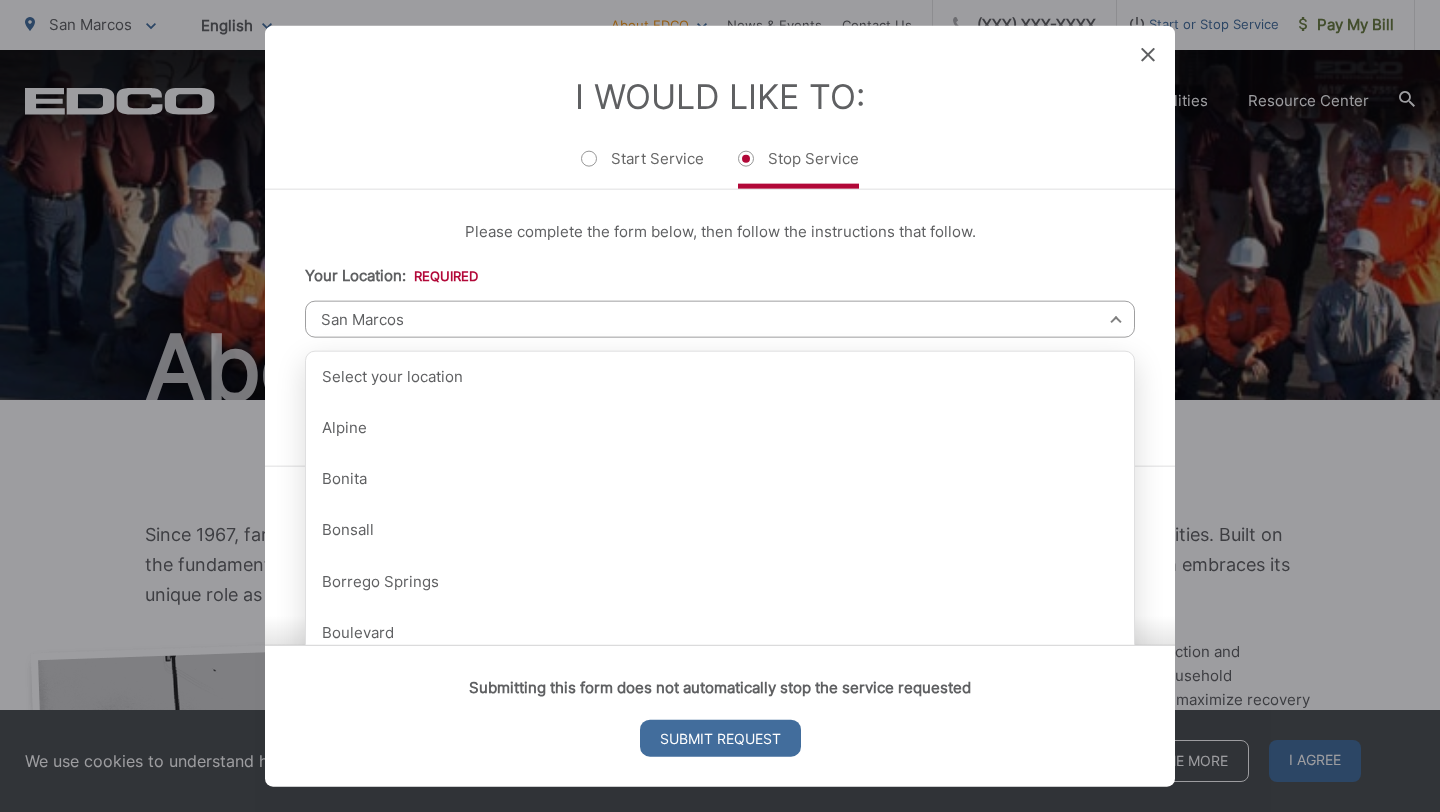click on "Your Location: * Select your location Alpine Bonita Bonsall Borrego Springs Boulevard Buena Park Campo Coronado Corporate Del Mar Descanso Dulzura City of El Cajon El Cajon County El Segundo Encinitas Escondido Escondido County Fallbrook Guatay Imperial Beach Jacumba Jamul Julian La Mesa City La Mesa County La Mirada La Palma Lakeside Lakewood Lemon Grove Lincoln Acres Long Beach National City Pala Pauma Valley Pine Valley Potrero Poway Rainbow Ramona Rancho Palos Verdes Rancho Santa Fe San Diego San Marcos San Marcos County Signal Hill Solana Beach Spring Valley Tecate Torrance Valley Center City of Vista Vista County San Marcos Select your location Alpine Bonita Bonsall Borrego Springs Boulevard Buena Park Campo Coronado Corporate Del Mar Descanso Dulzura City of El Cajon El Cajon County El Segundo Encinitas Escondido Escondido County Fallbrook Guatay Imperial Beach Jacumba Jamul Julian La Mesa City La Mesa County La Mirada La Palma Lakeside Lakewood Lemon Grove Lincoln Acres Long Beach National City Pala" at bounding box center (720, 301) 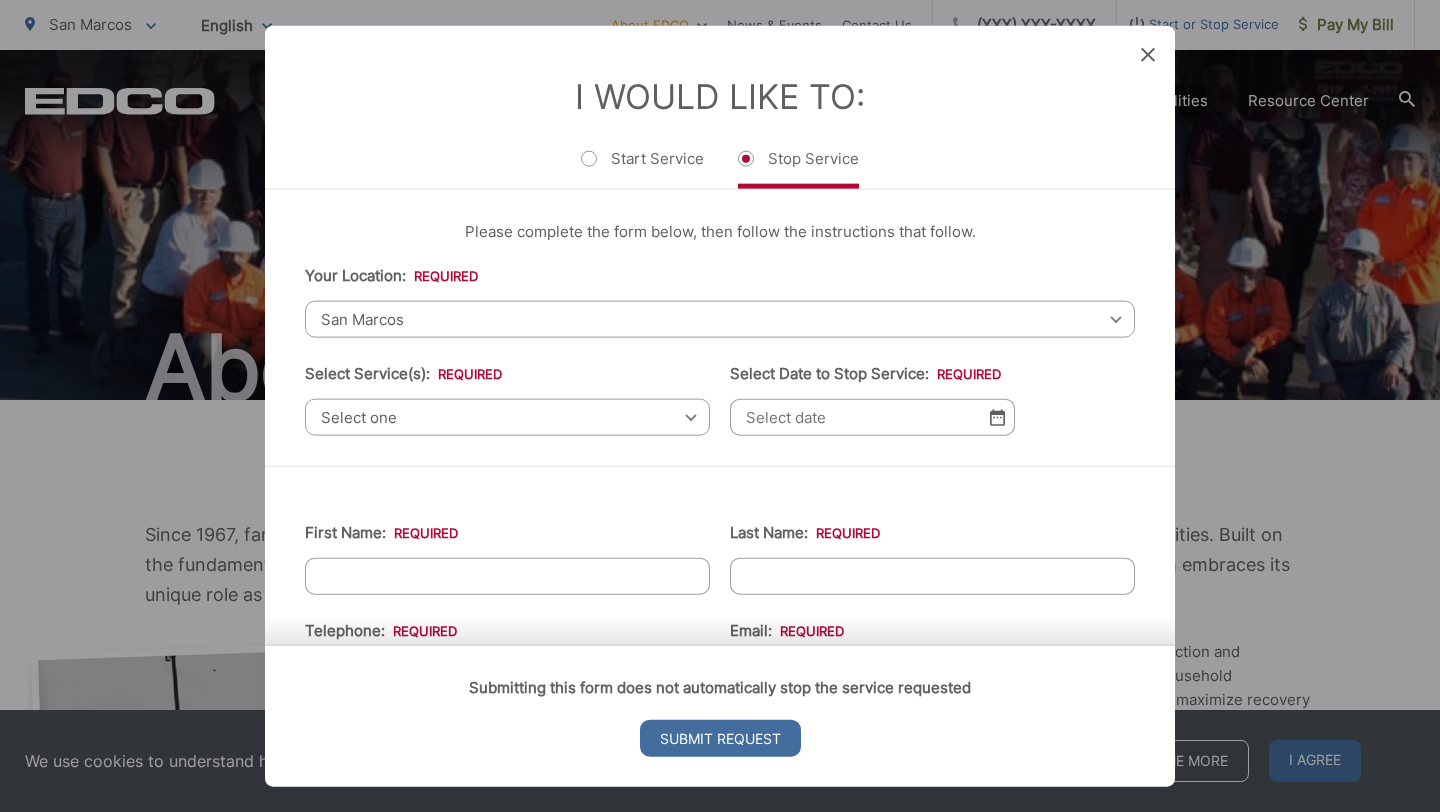 click on "Select one" at bounding box center (507, 417) 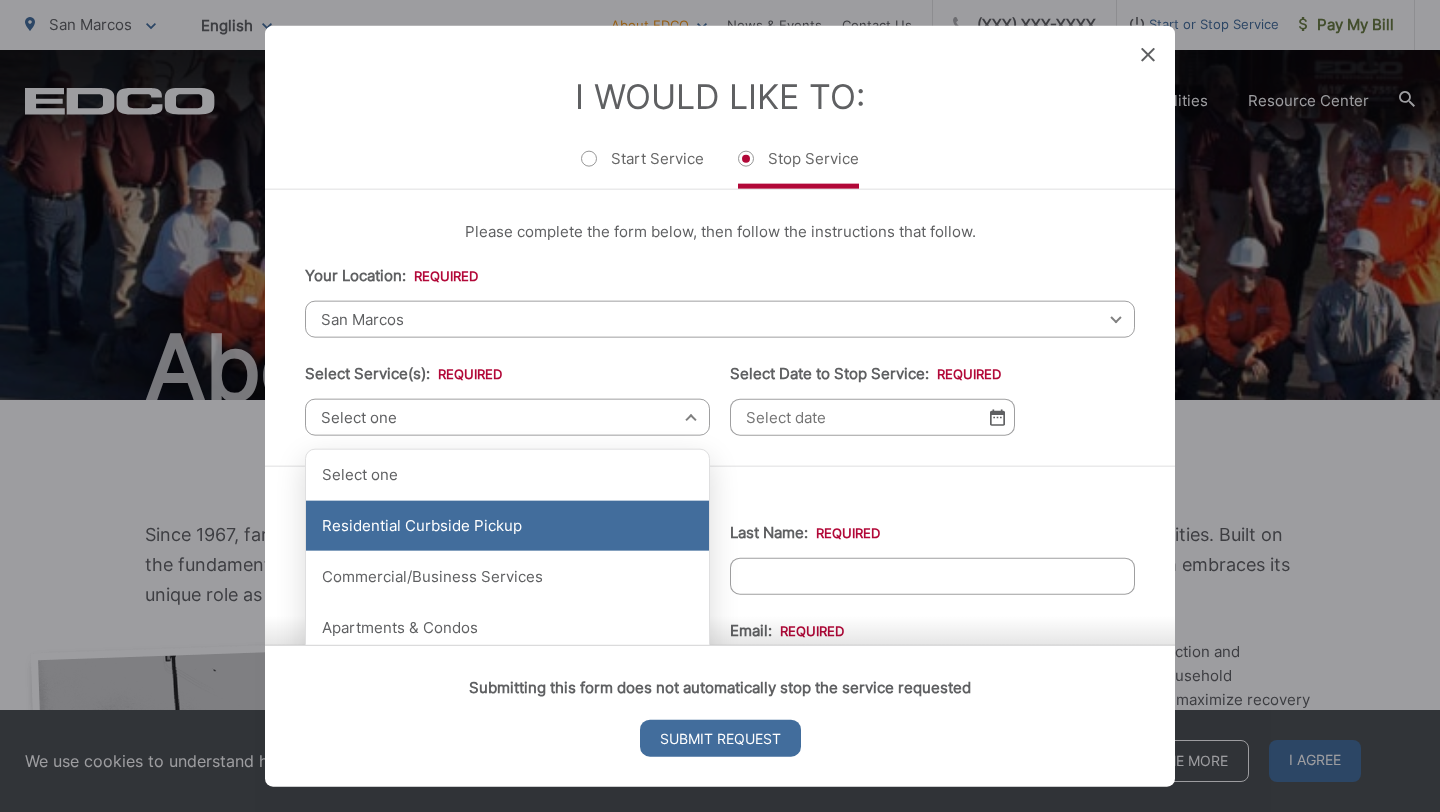 click on "Residential Curbside Pickup" at bounding box center [507, 526] 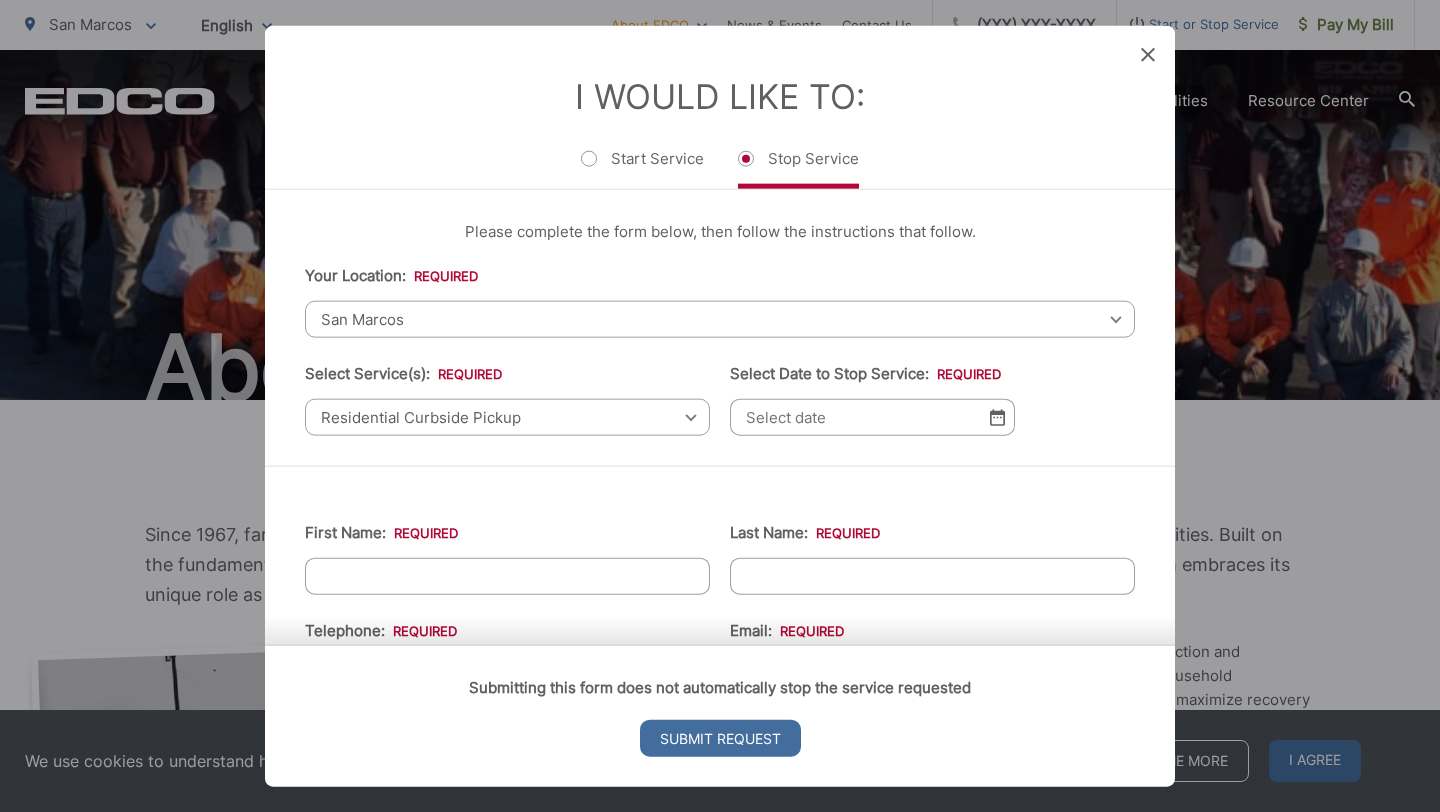 click at bounding box center [997, 417] 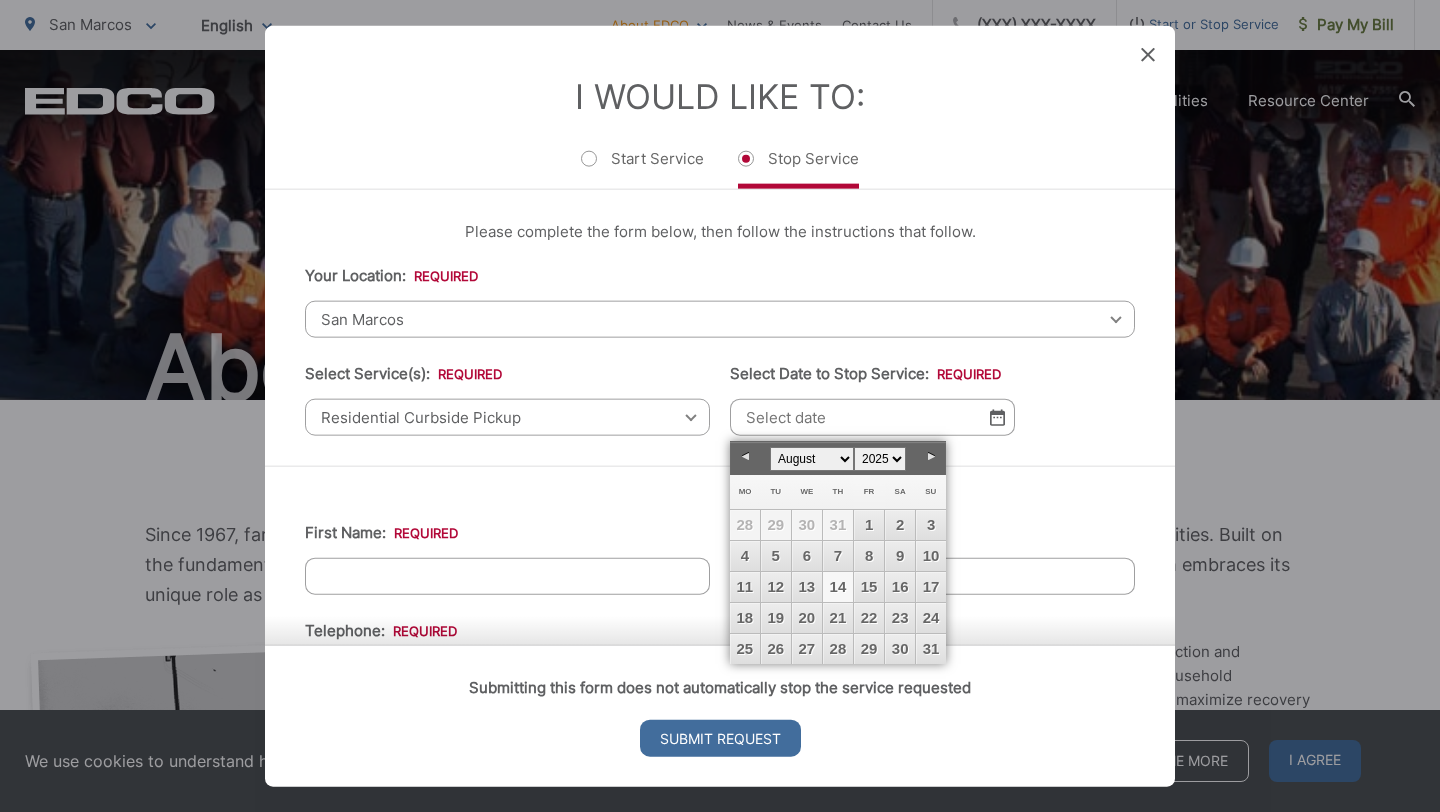 click on "14" at bounding box center (838, 587) 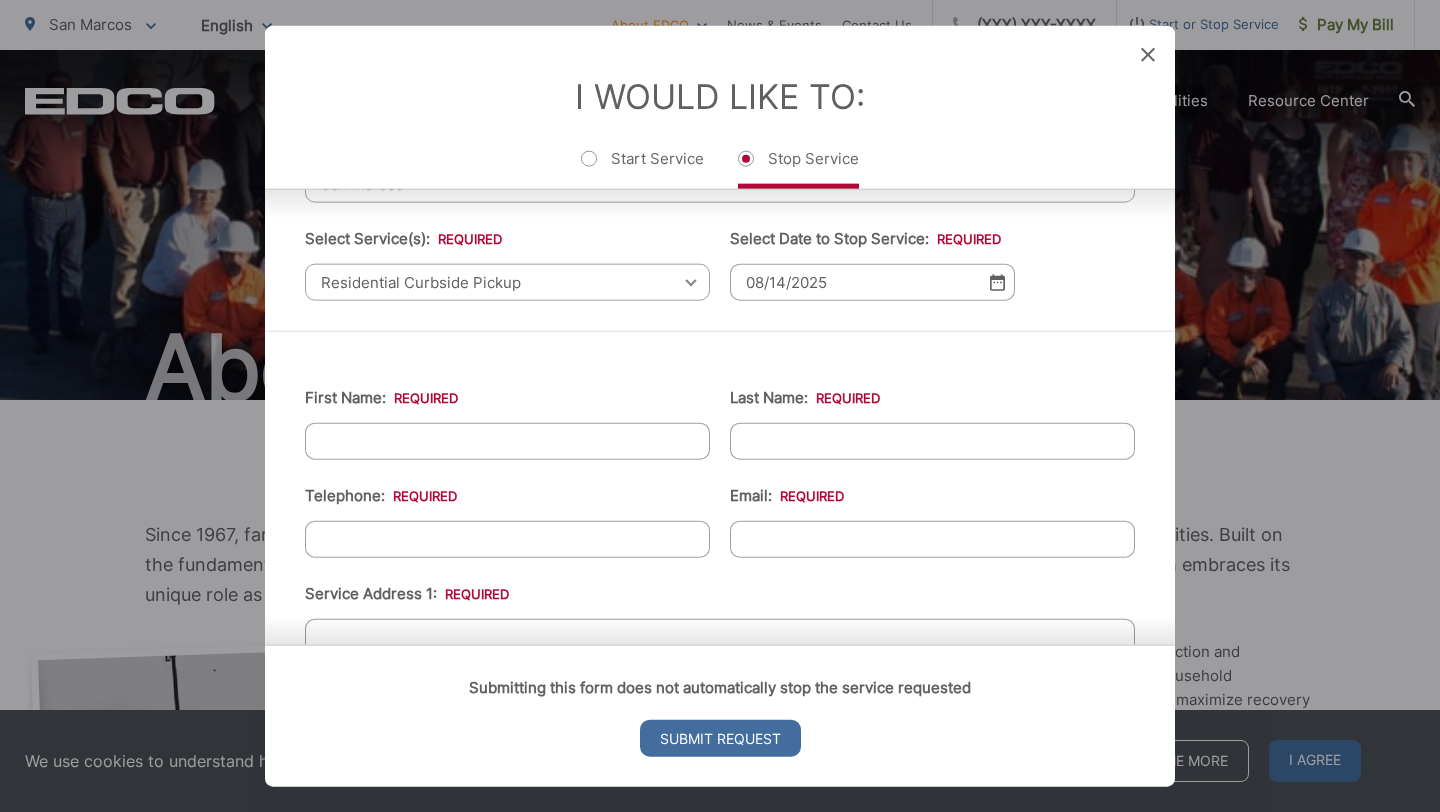 scroll, scrollTop: 114, scrollLeft: 0, axis: vertical 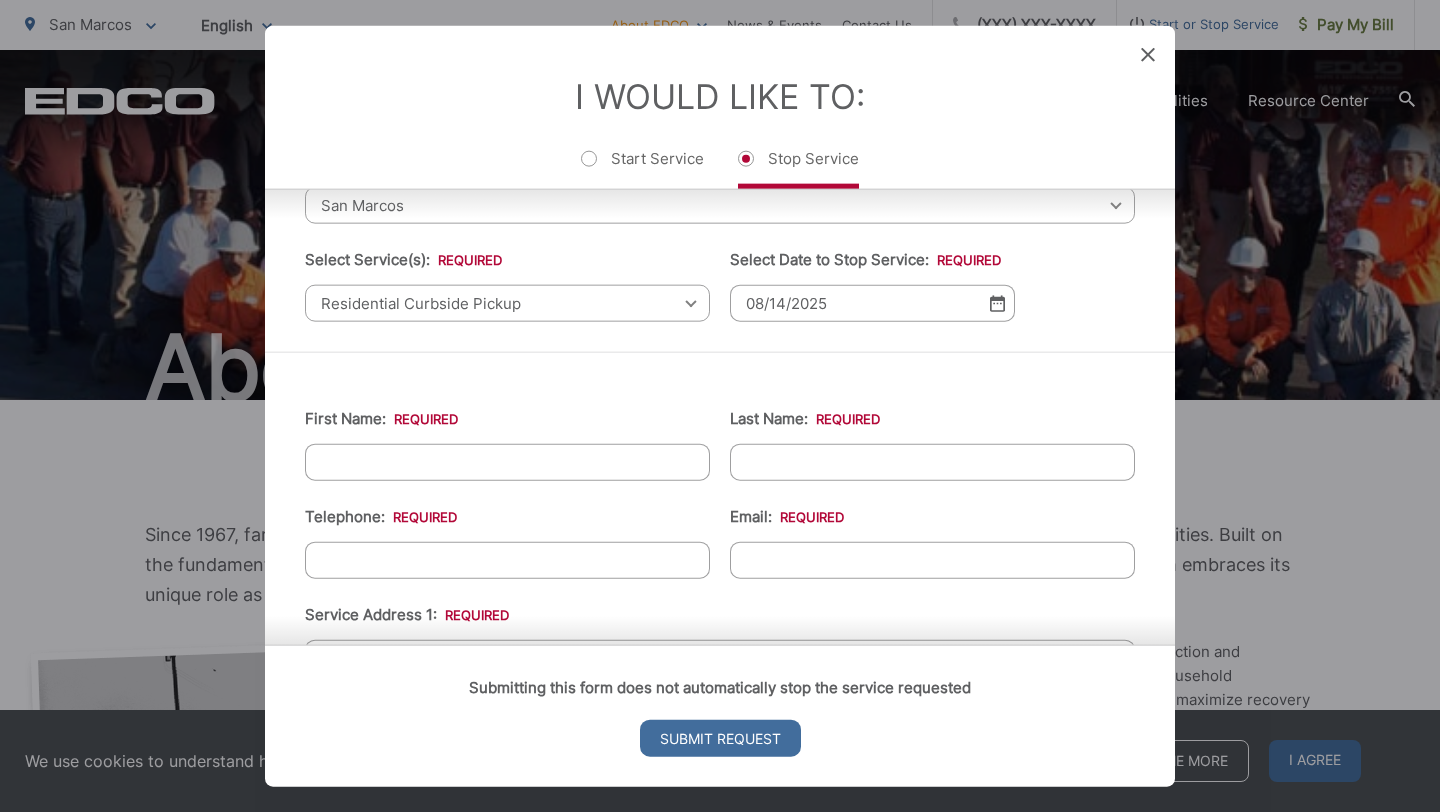 click on "First Name: *" at bounding box center [507, 462] 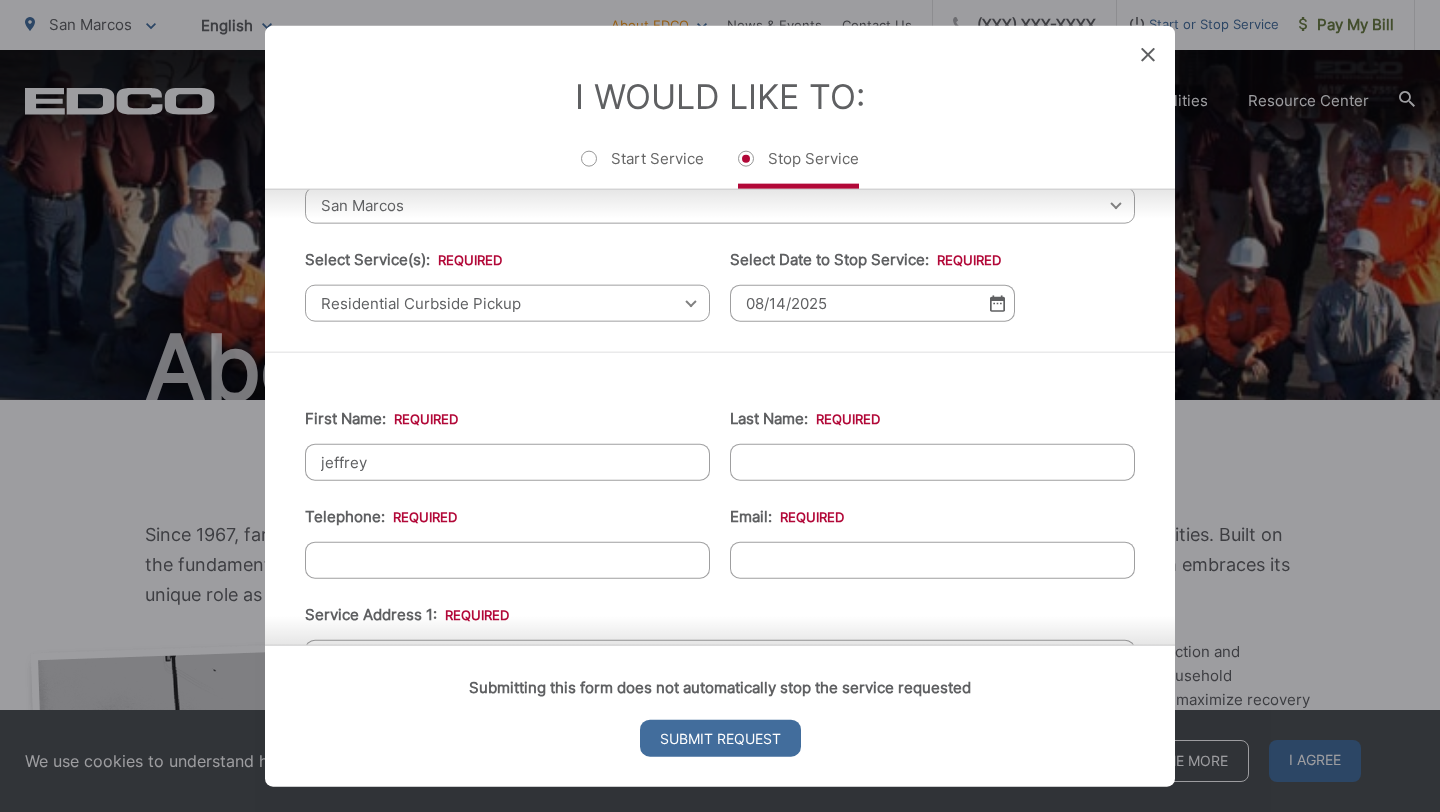 type on "jeffrey" 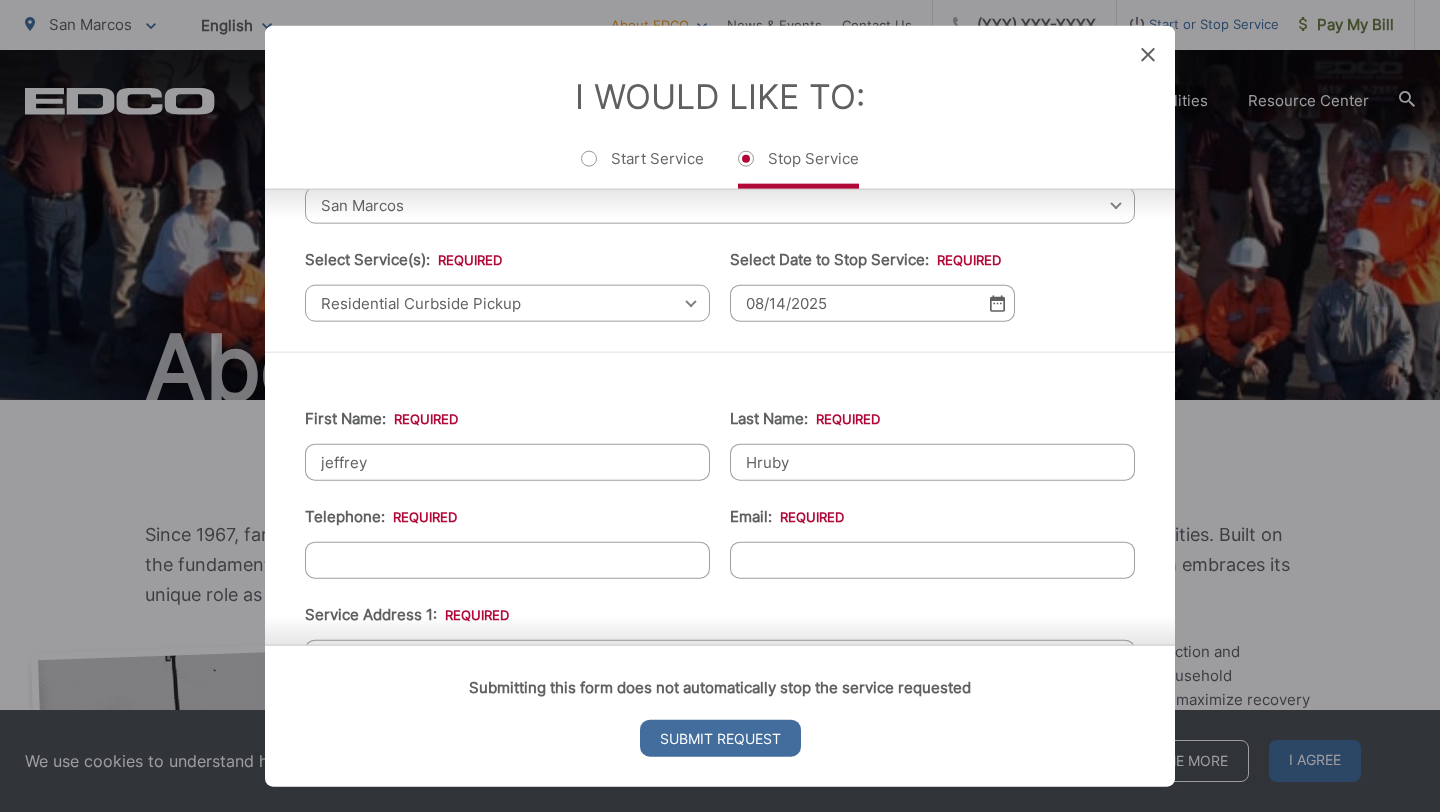 type on "Hruby" 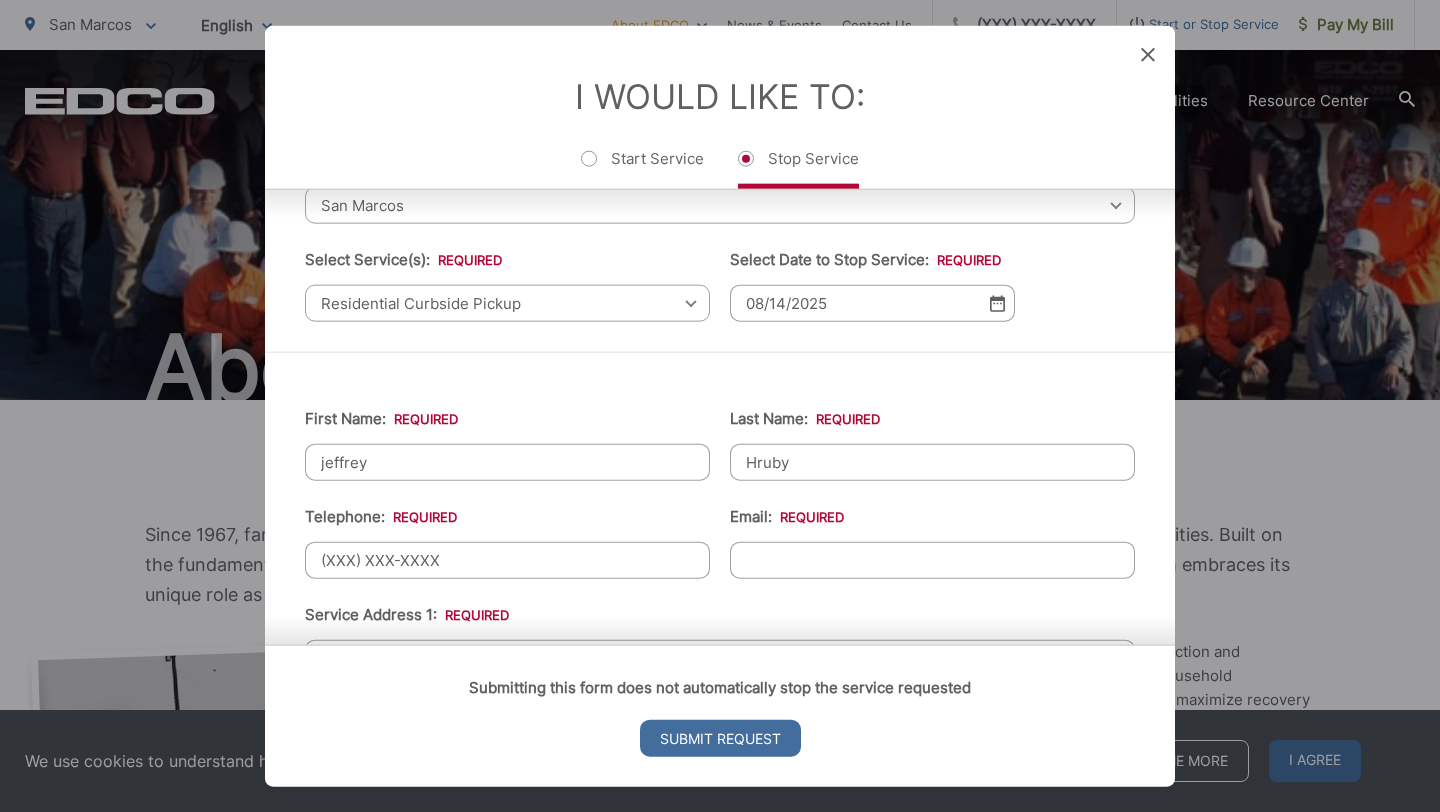 type on "(XXX) XXX-XXXX" 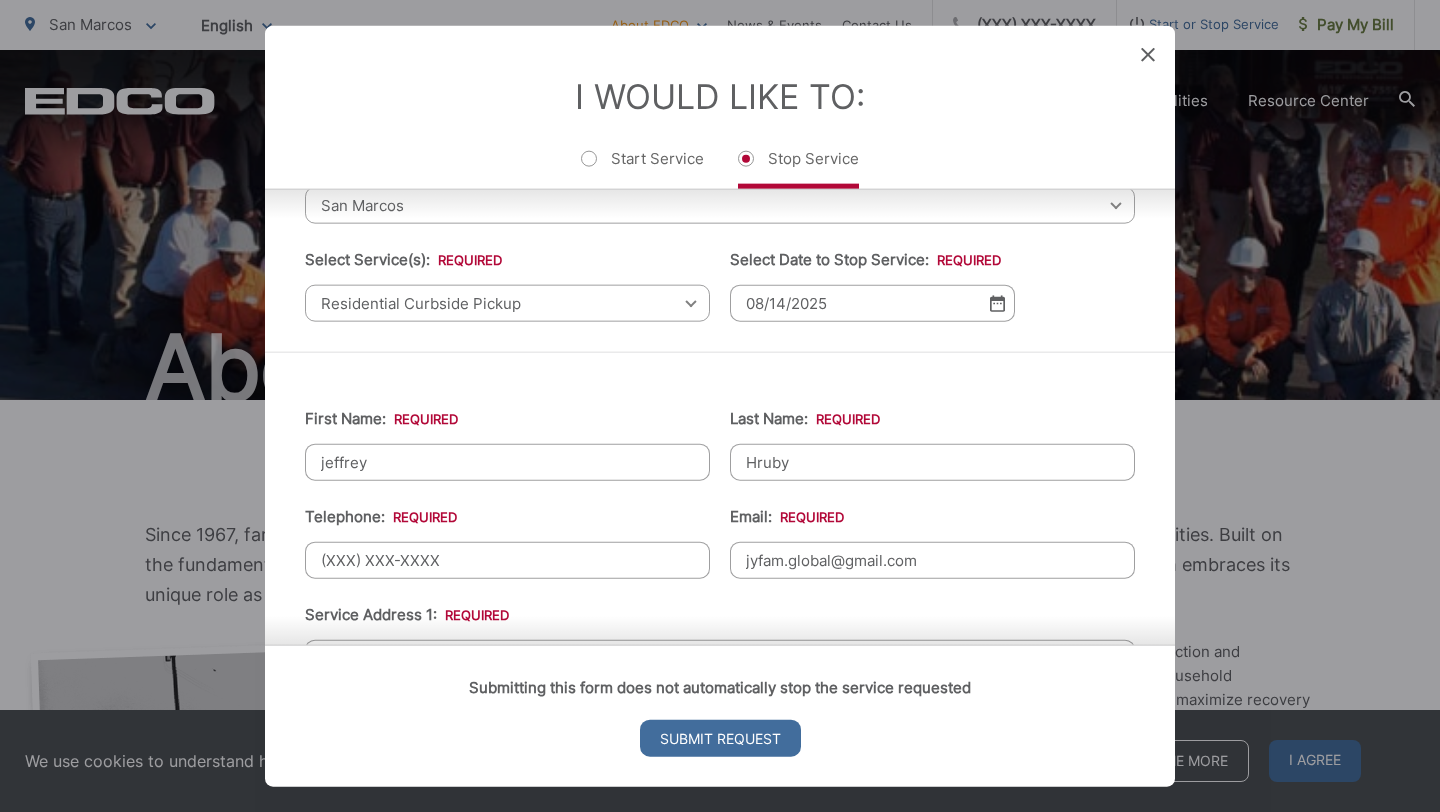 type on "jyfam.global@gmail.com" 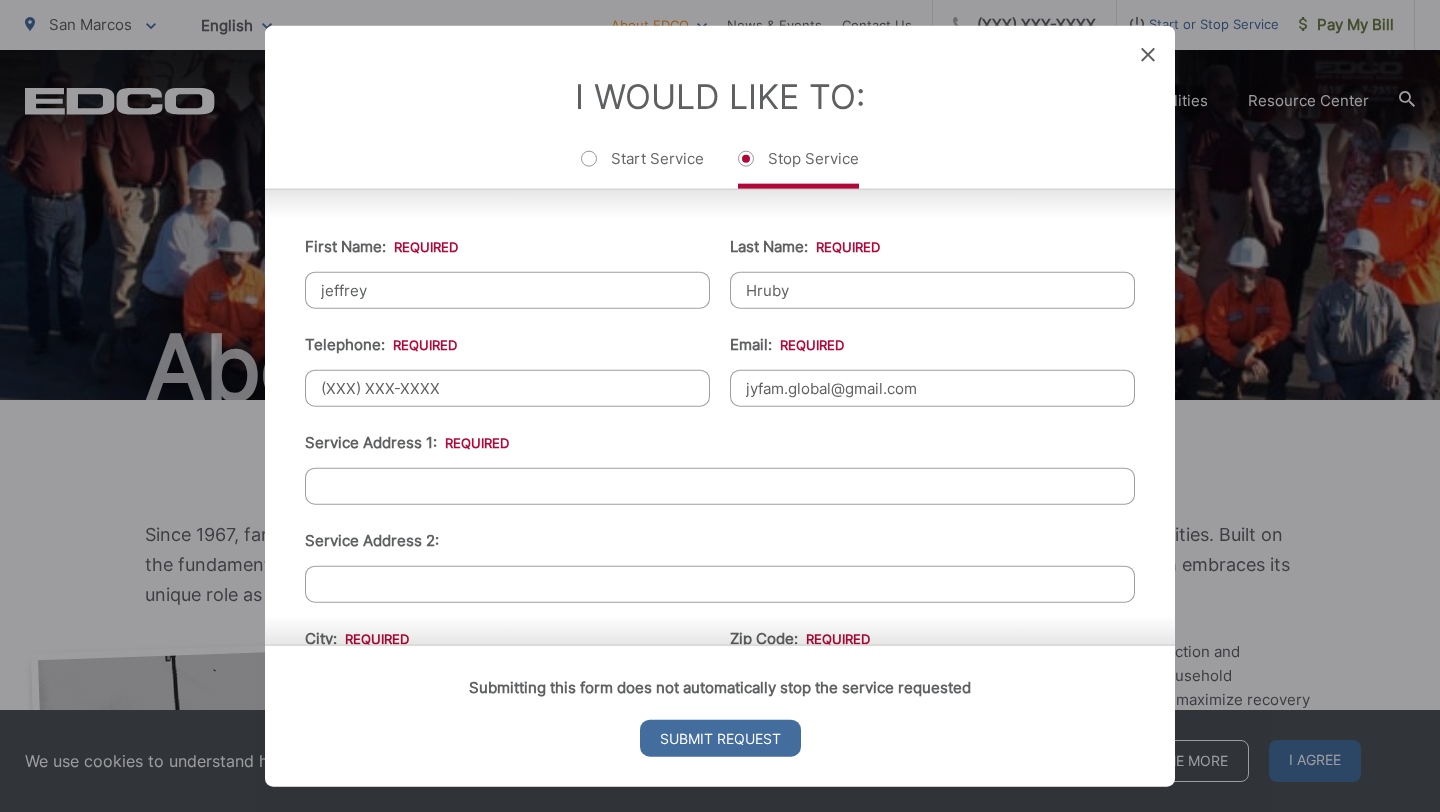 scroll, scrollTop: 312, scrollLeft: 0, axis: vertical 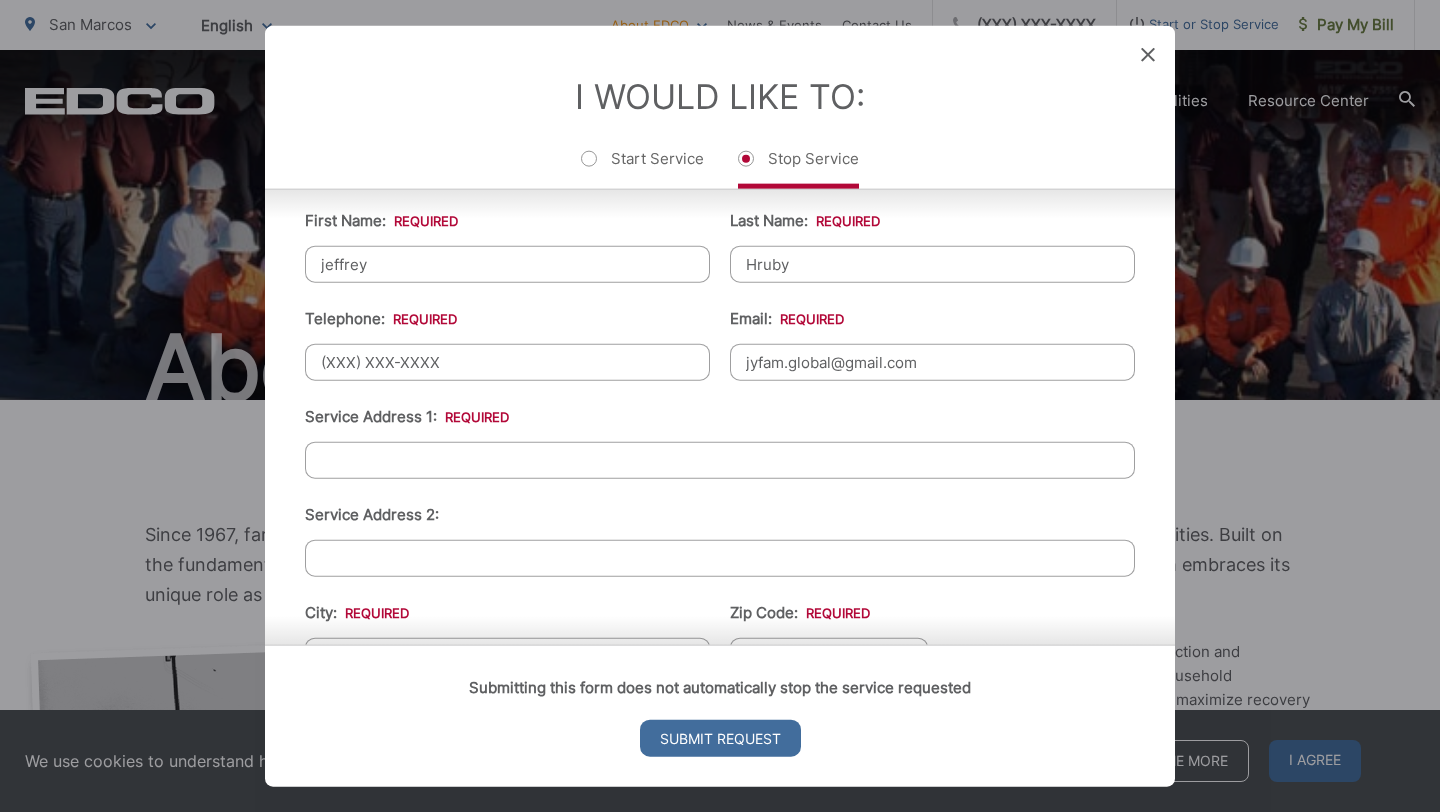 click on "Service Address 1: *" at bounding box center (720, 460) 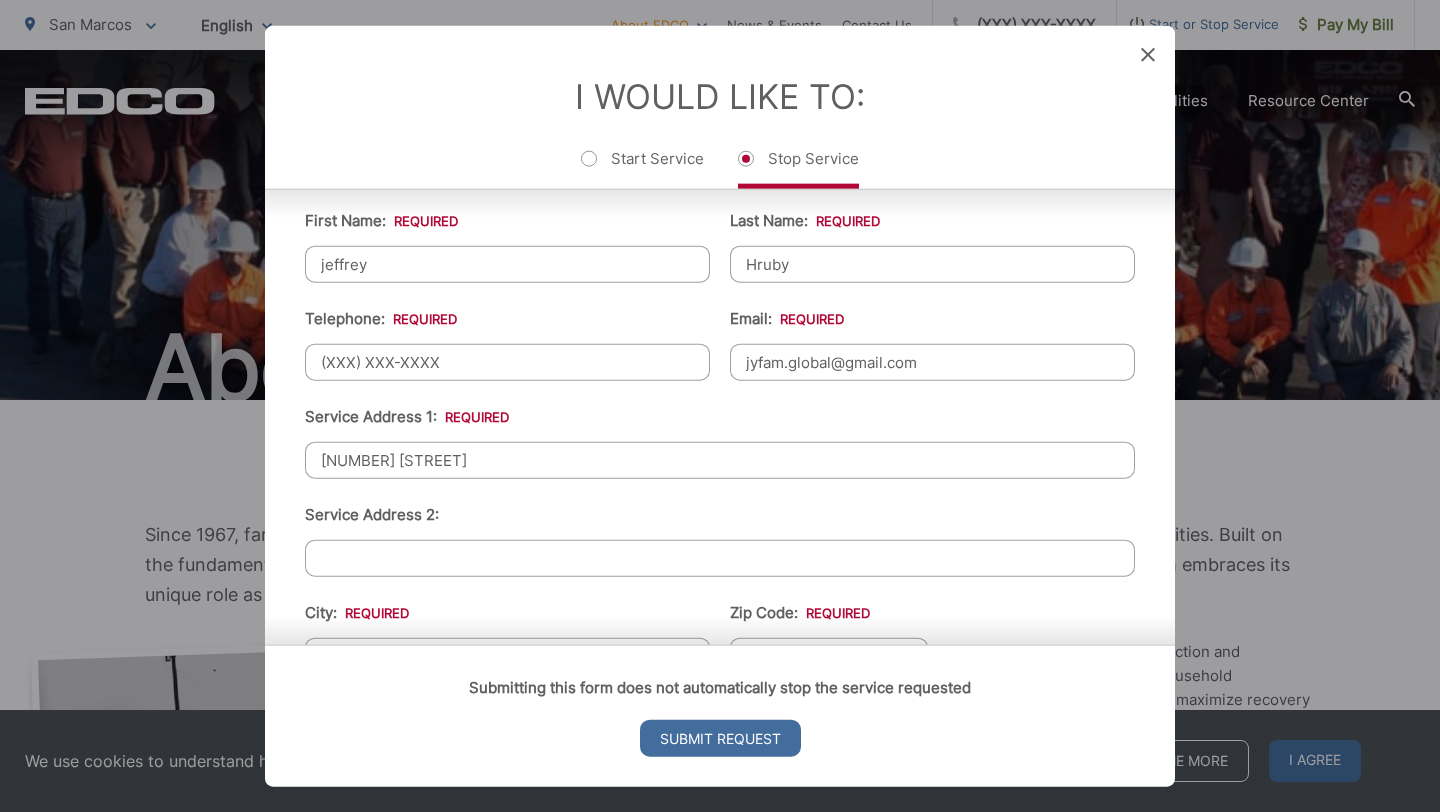 type on "[PHONE]" 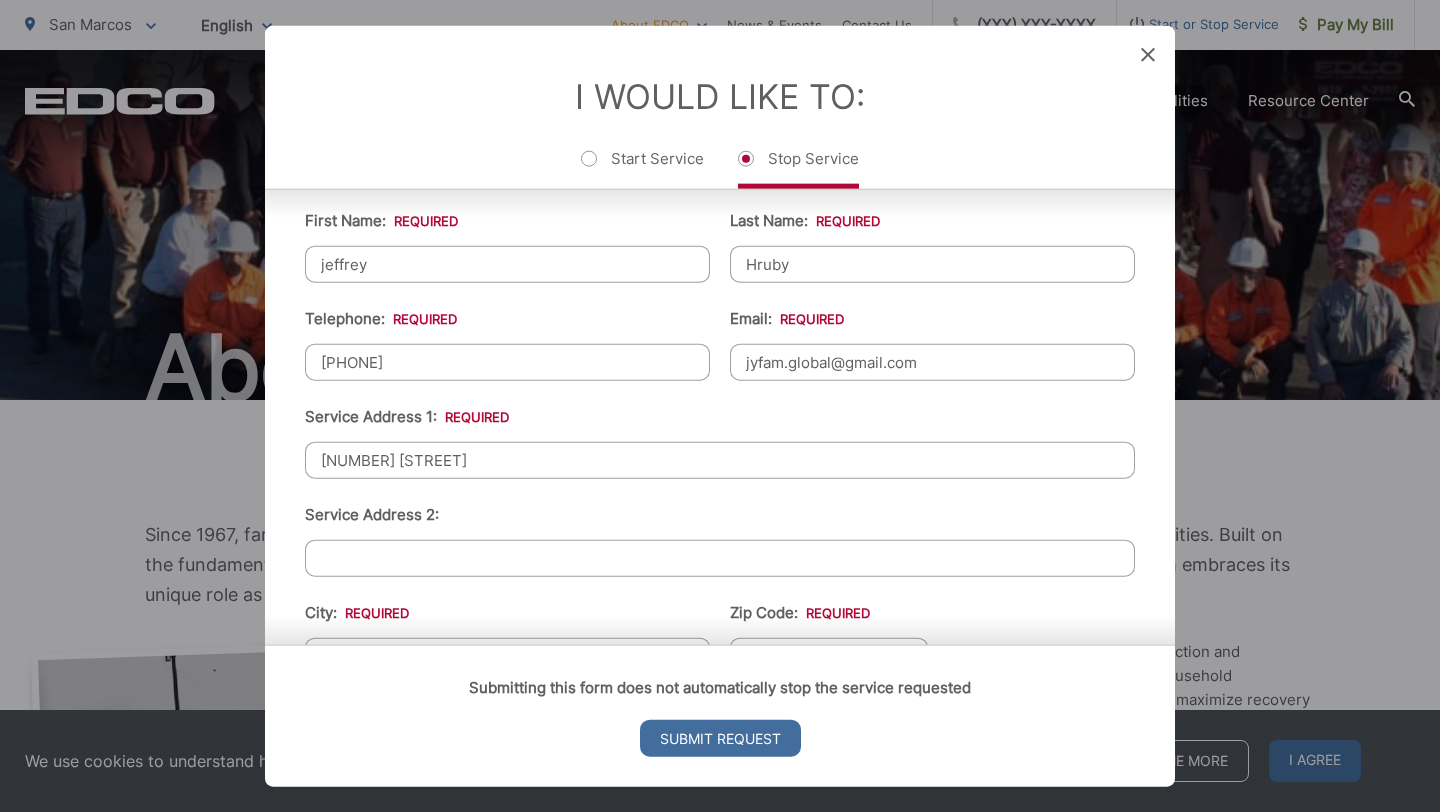 type on "San Marcos" 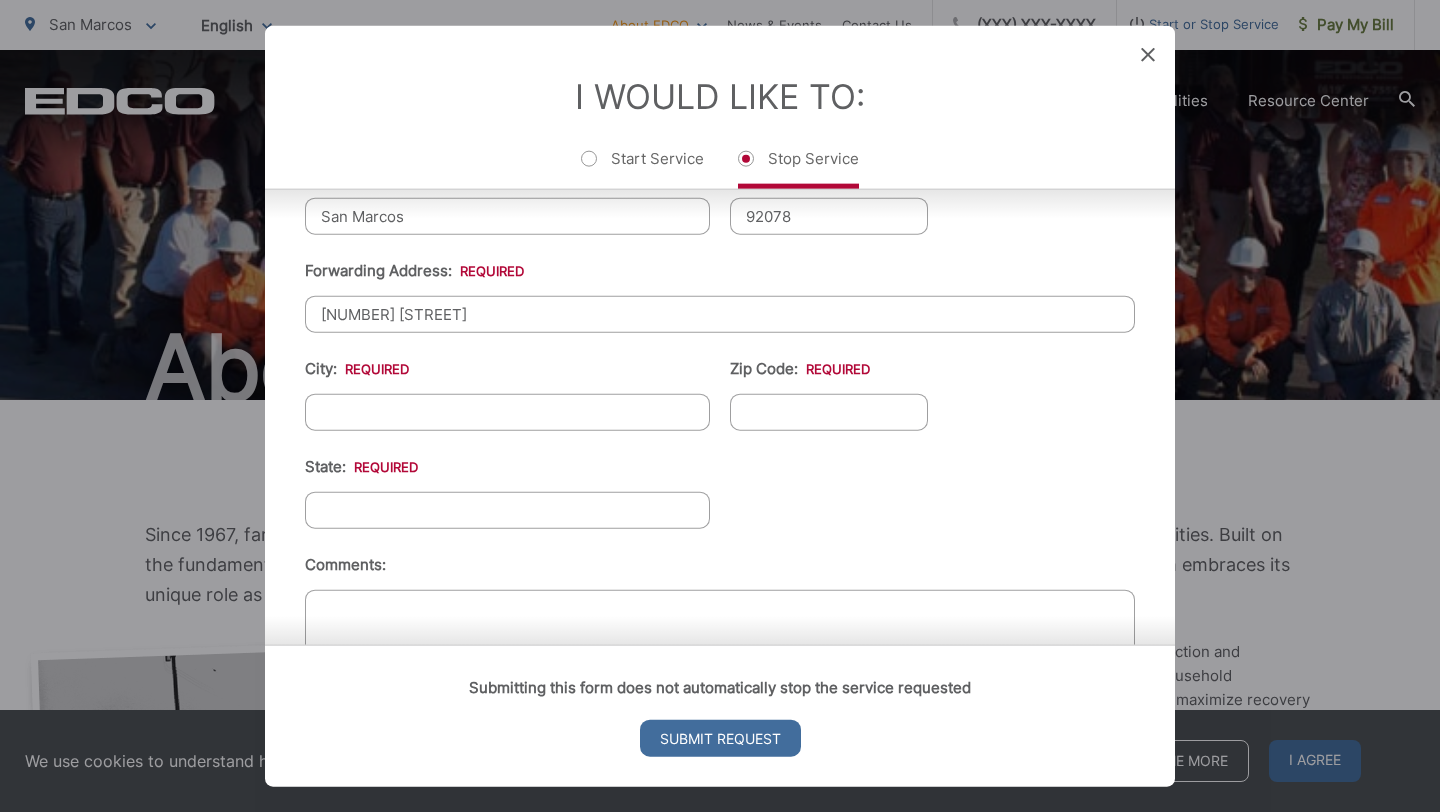 scroll, scrollTop: 760, scrollLeft: 0, axis: vertical 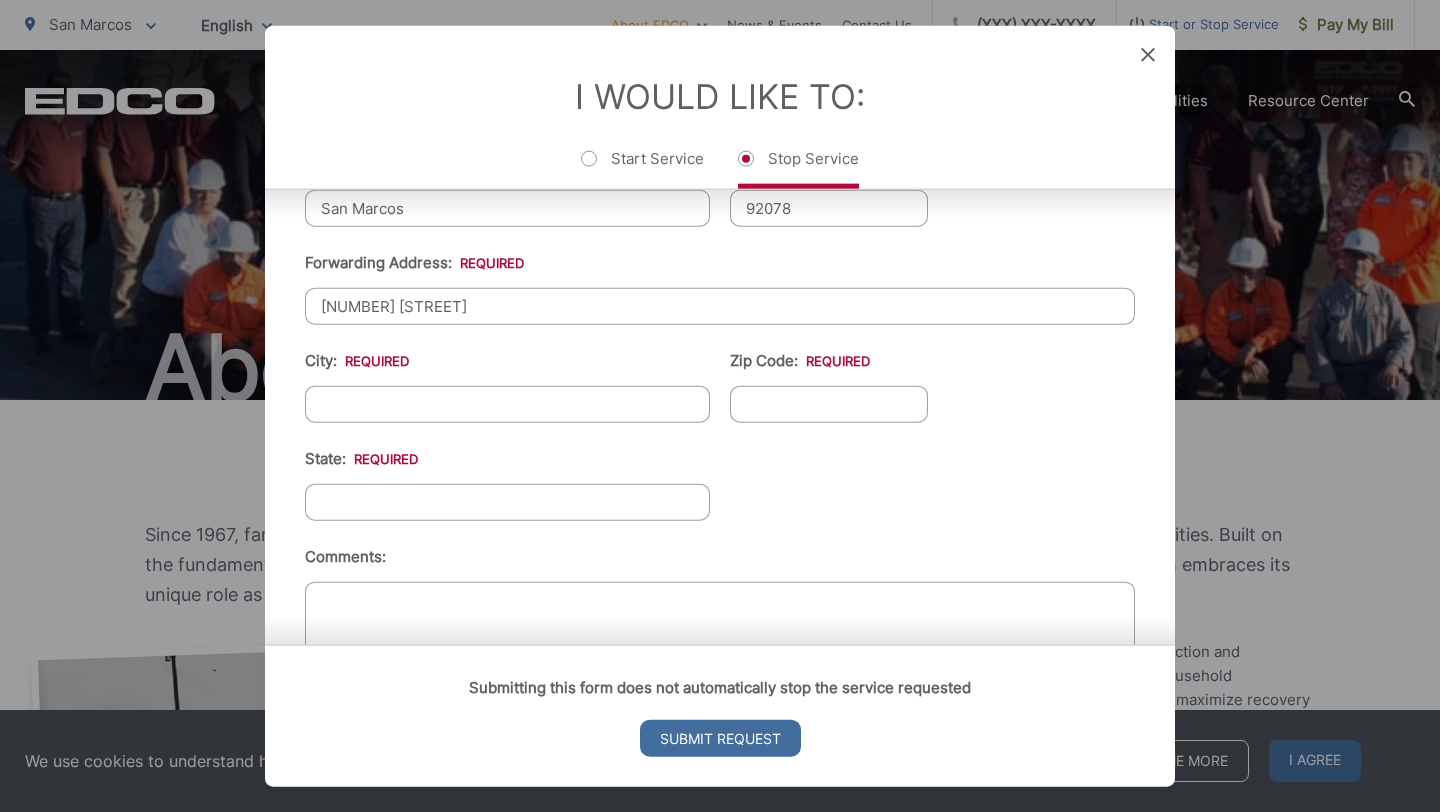 click on "City: *" at bounding box center (507, 404) 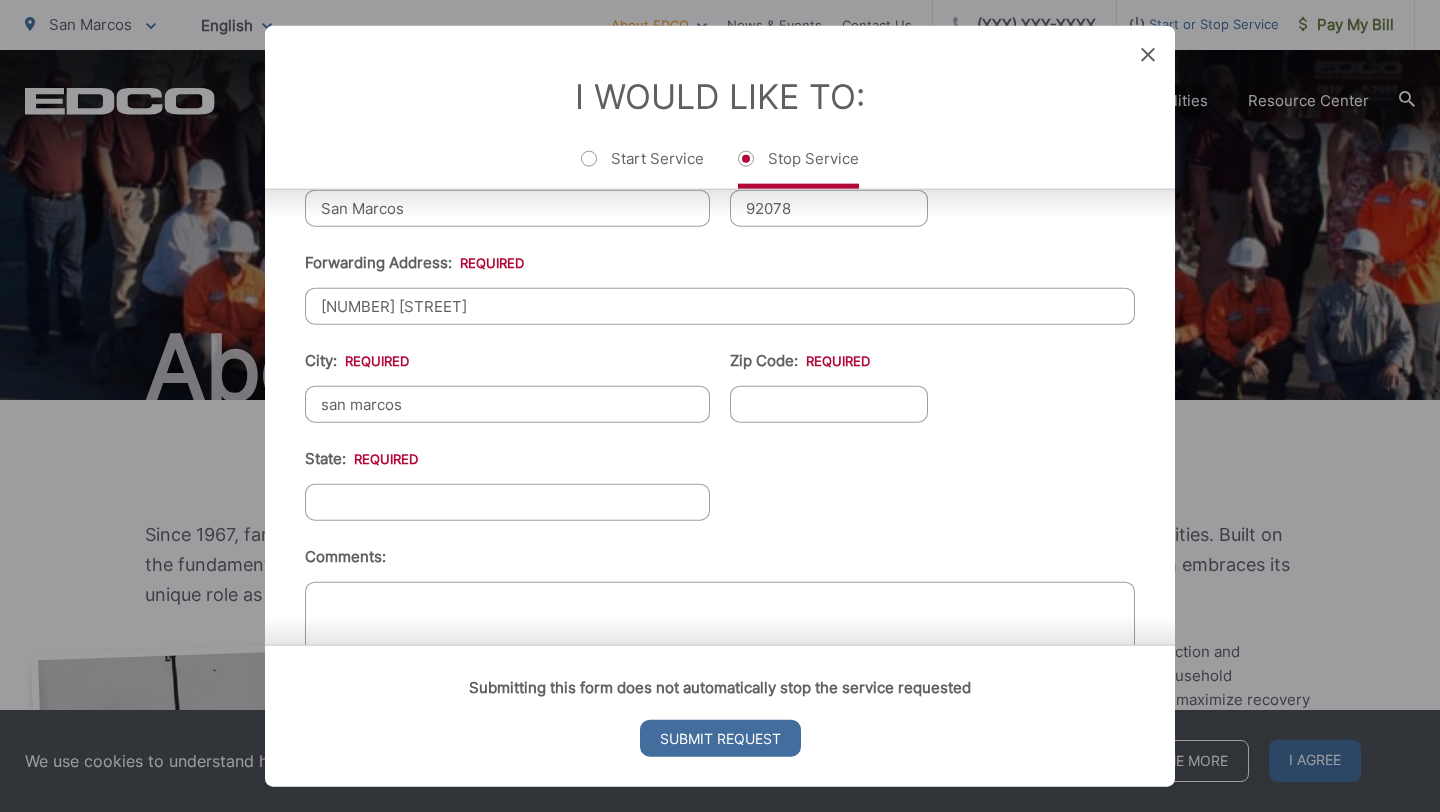 type on "san marcos" 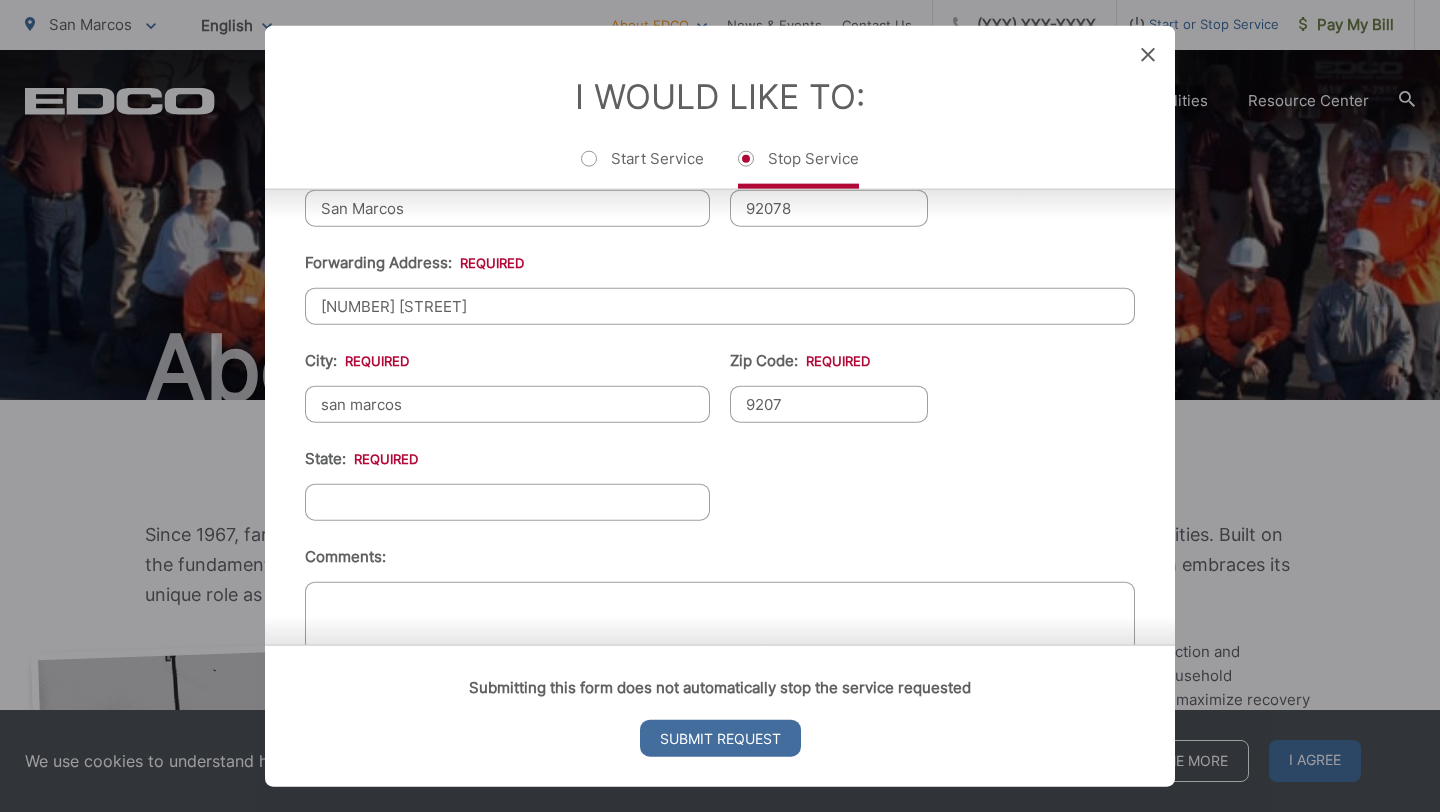 type on "92078" 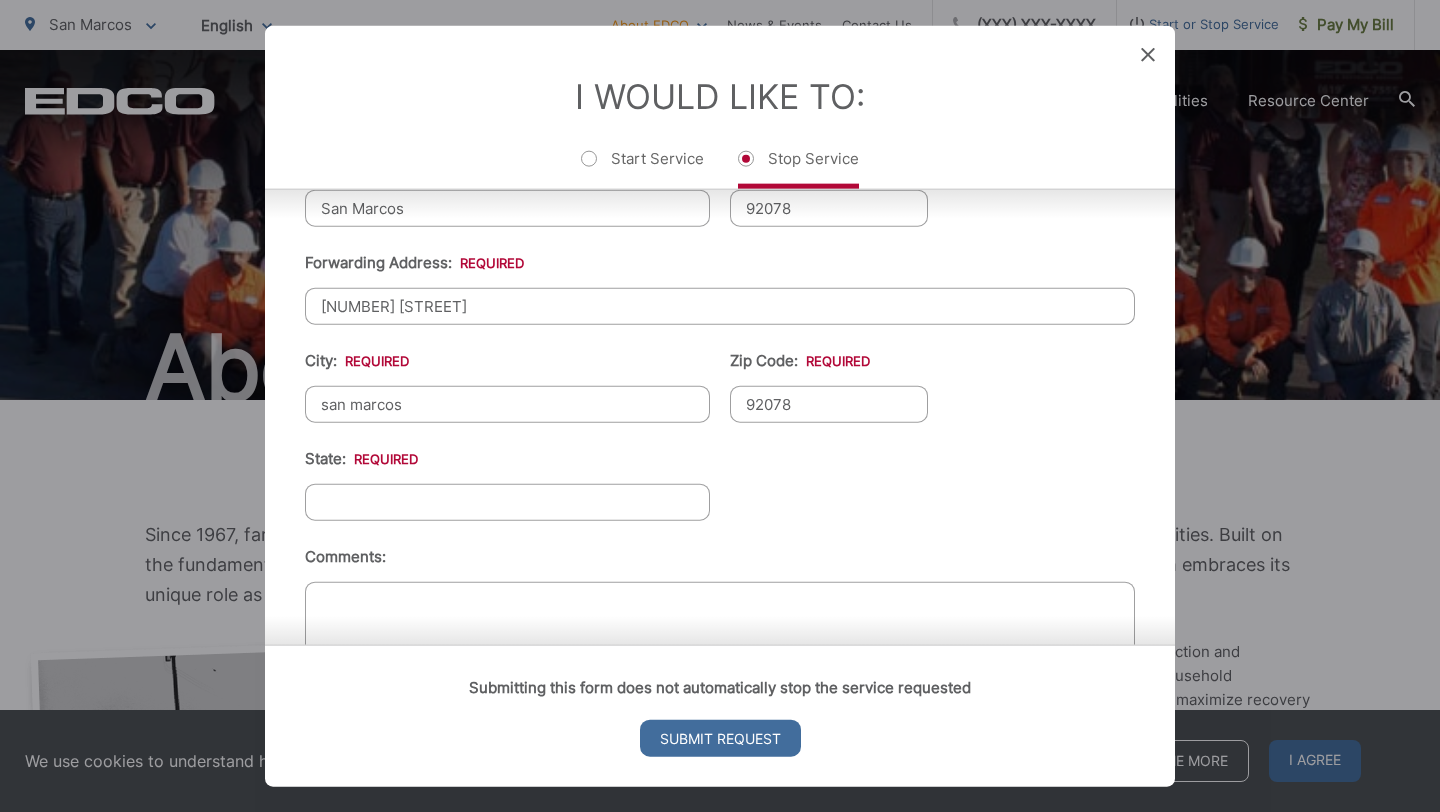type on "[STATE]" 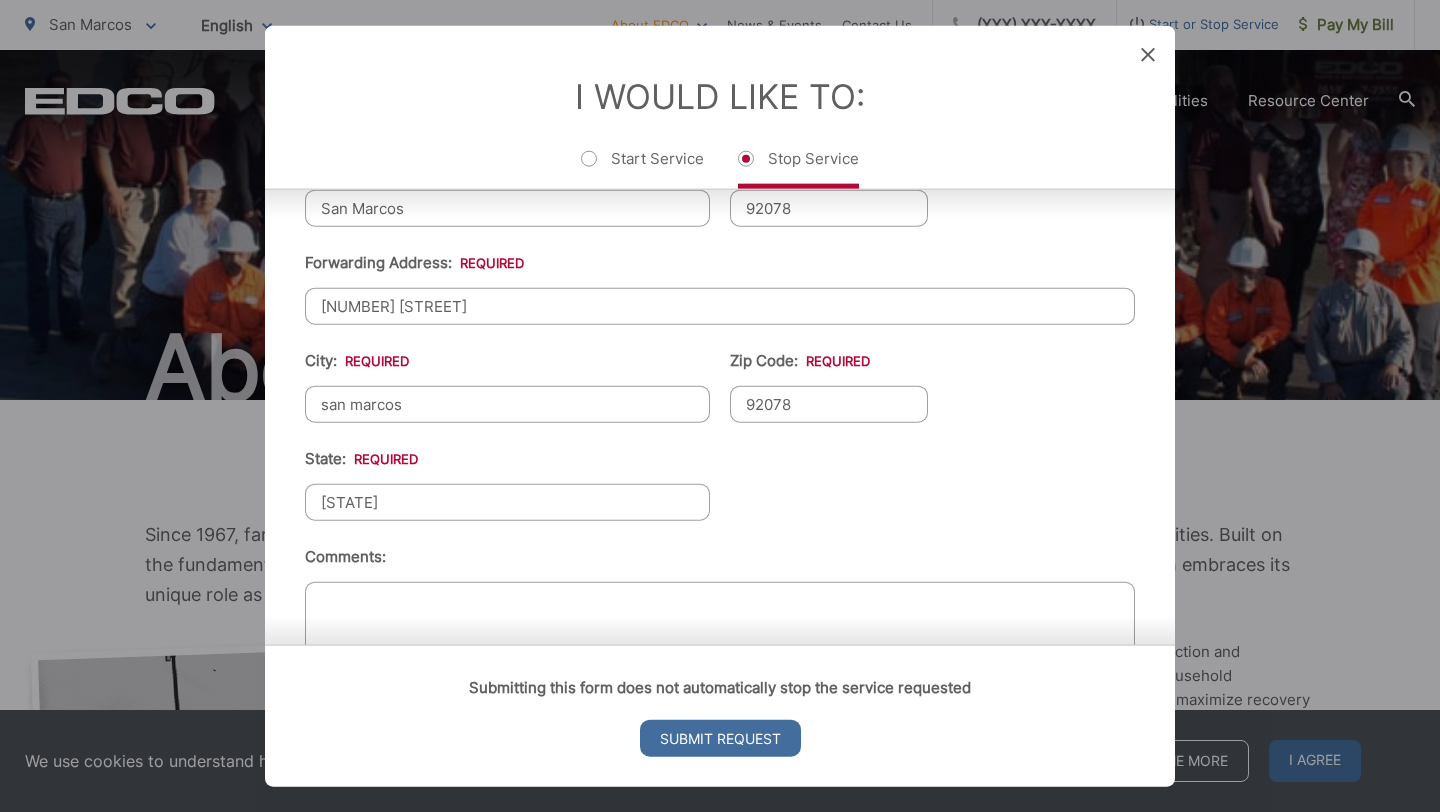 type on "92078" 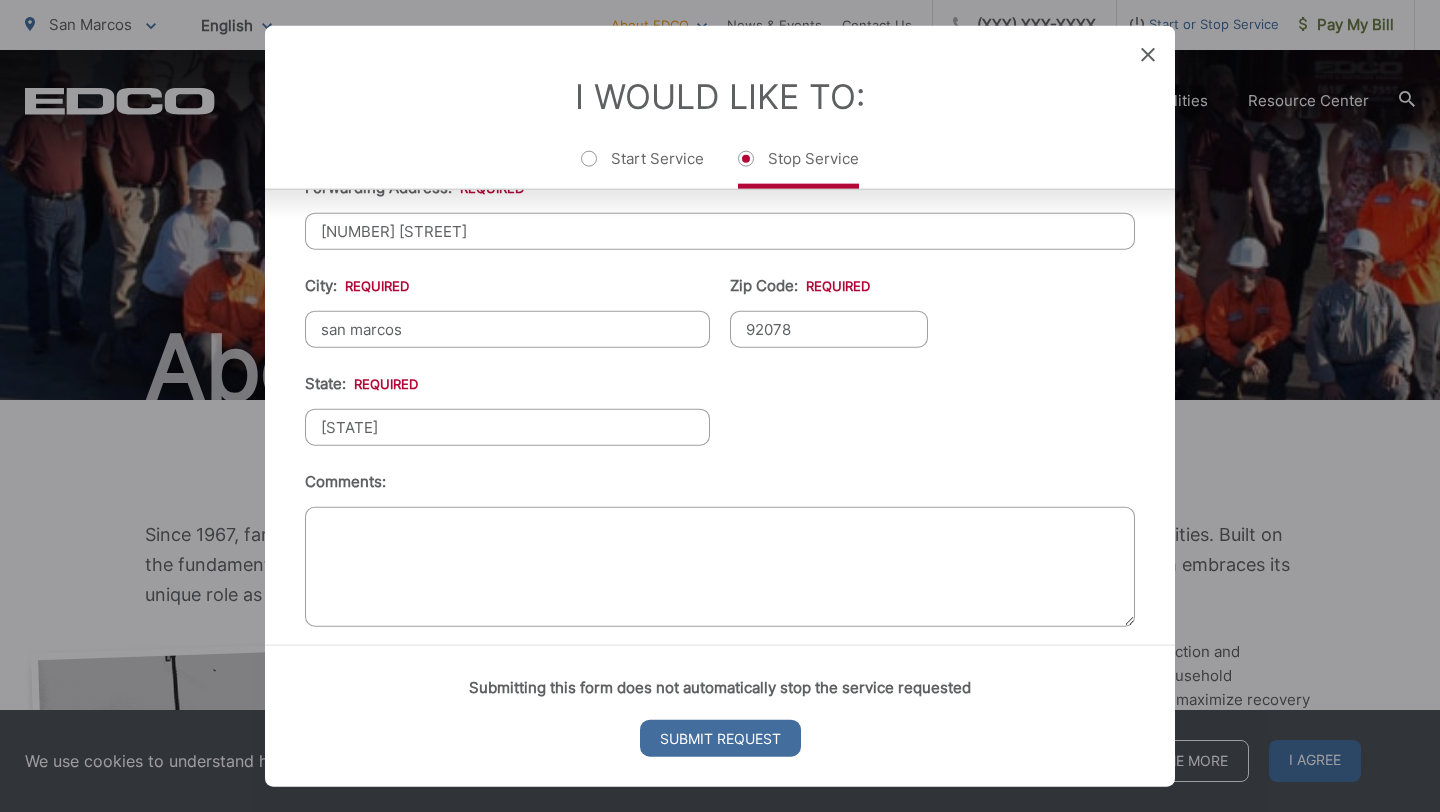 scroll, scrollTop: 854, scrollLeft: 0, axis: vertical 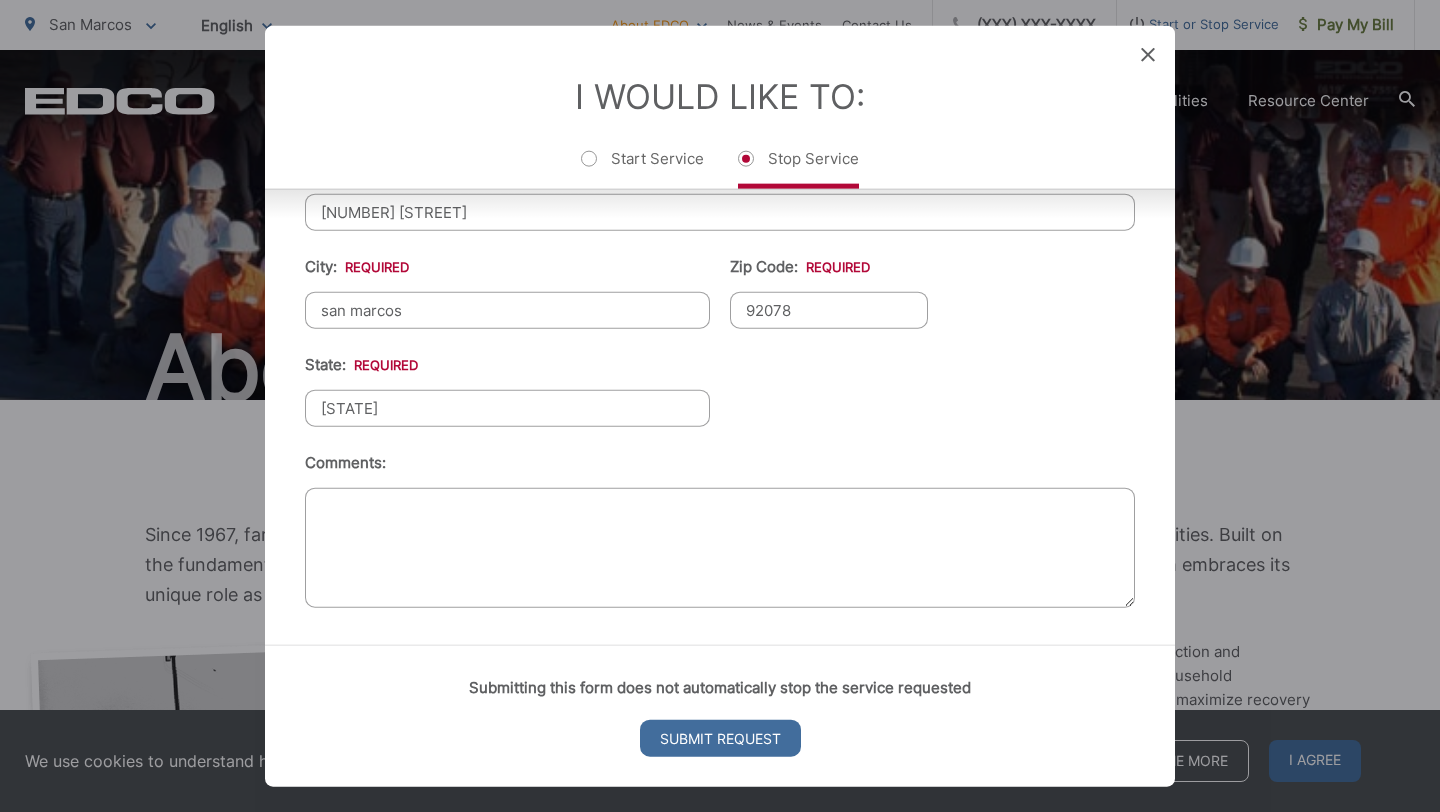 click on "Comments:" at bounding box center [720, 548] 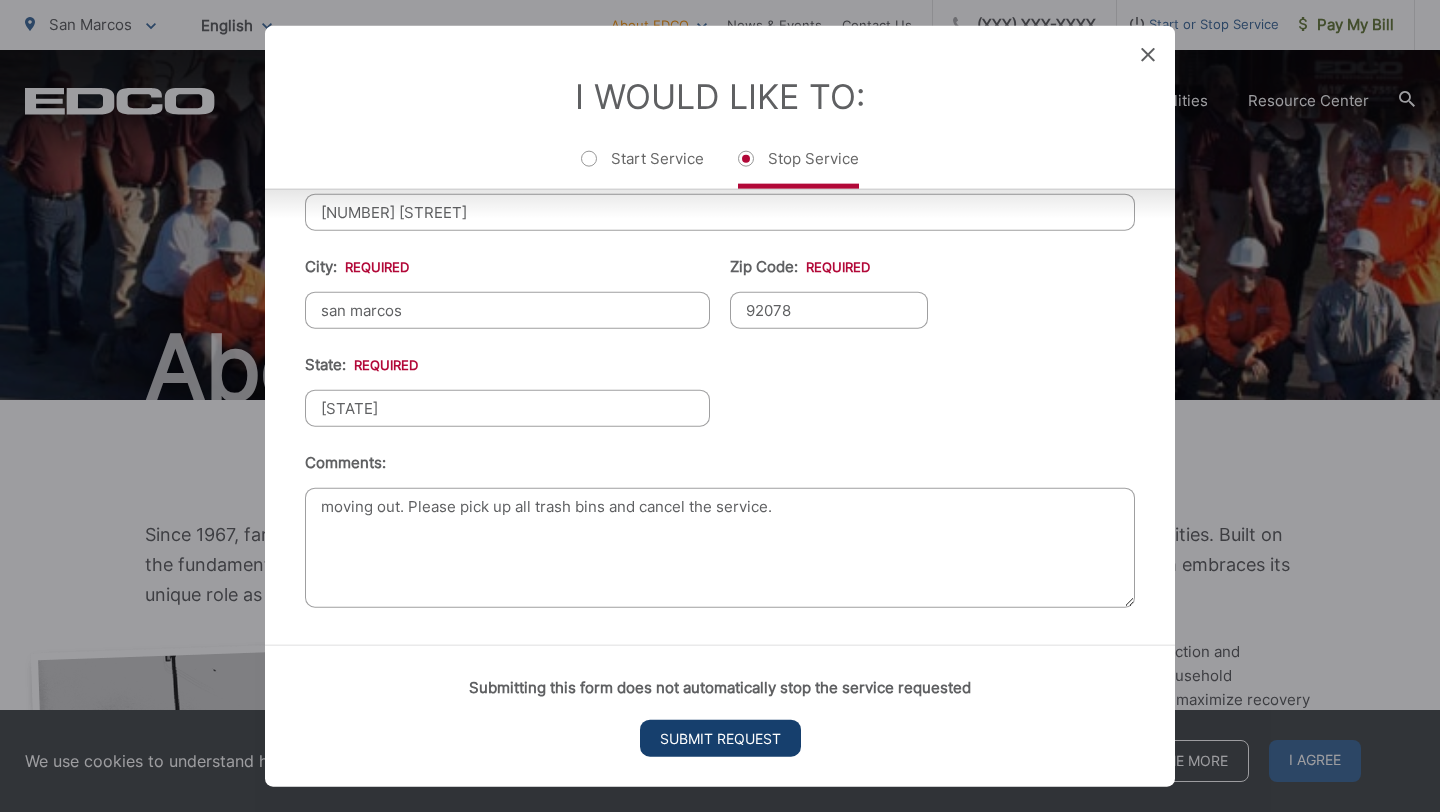 type on "moving out. Please pick up all trash bins and cancel the service." 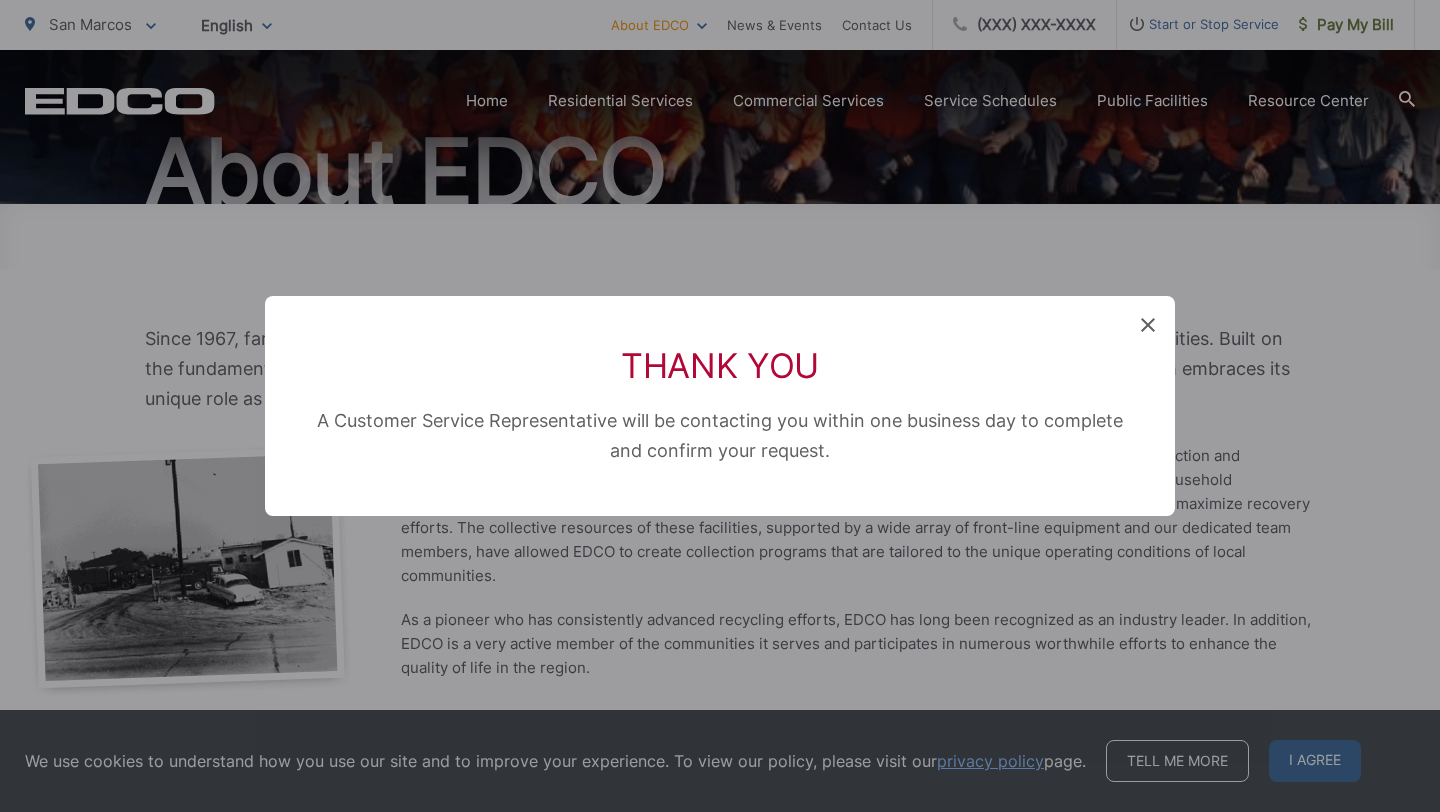 scroll, scrollTop: 0, scrollLeft: 0, axis: both 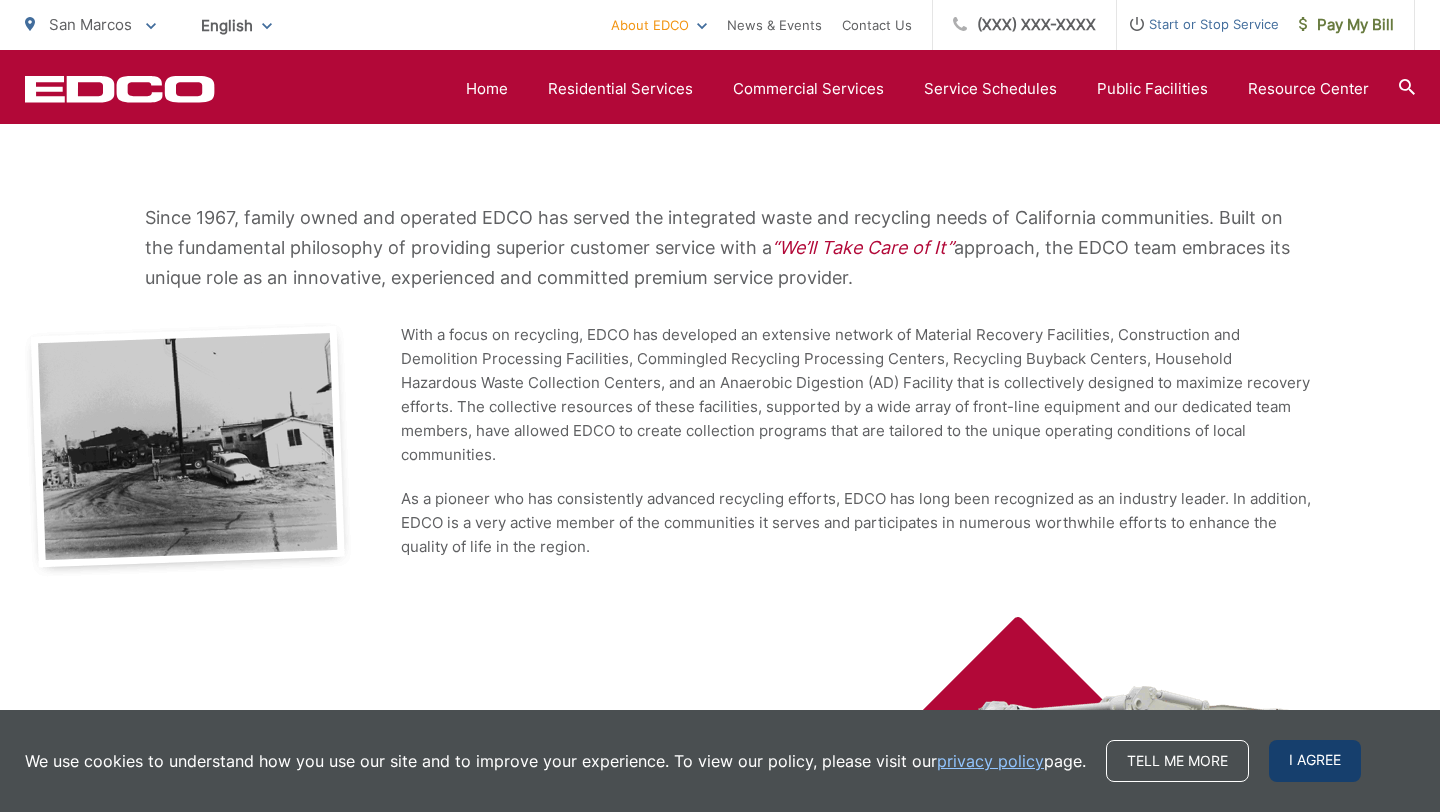 click on "I agree" at bounding box center (1315, 761) 